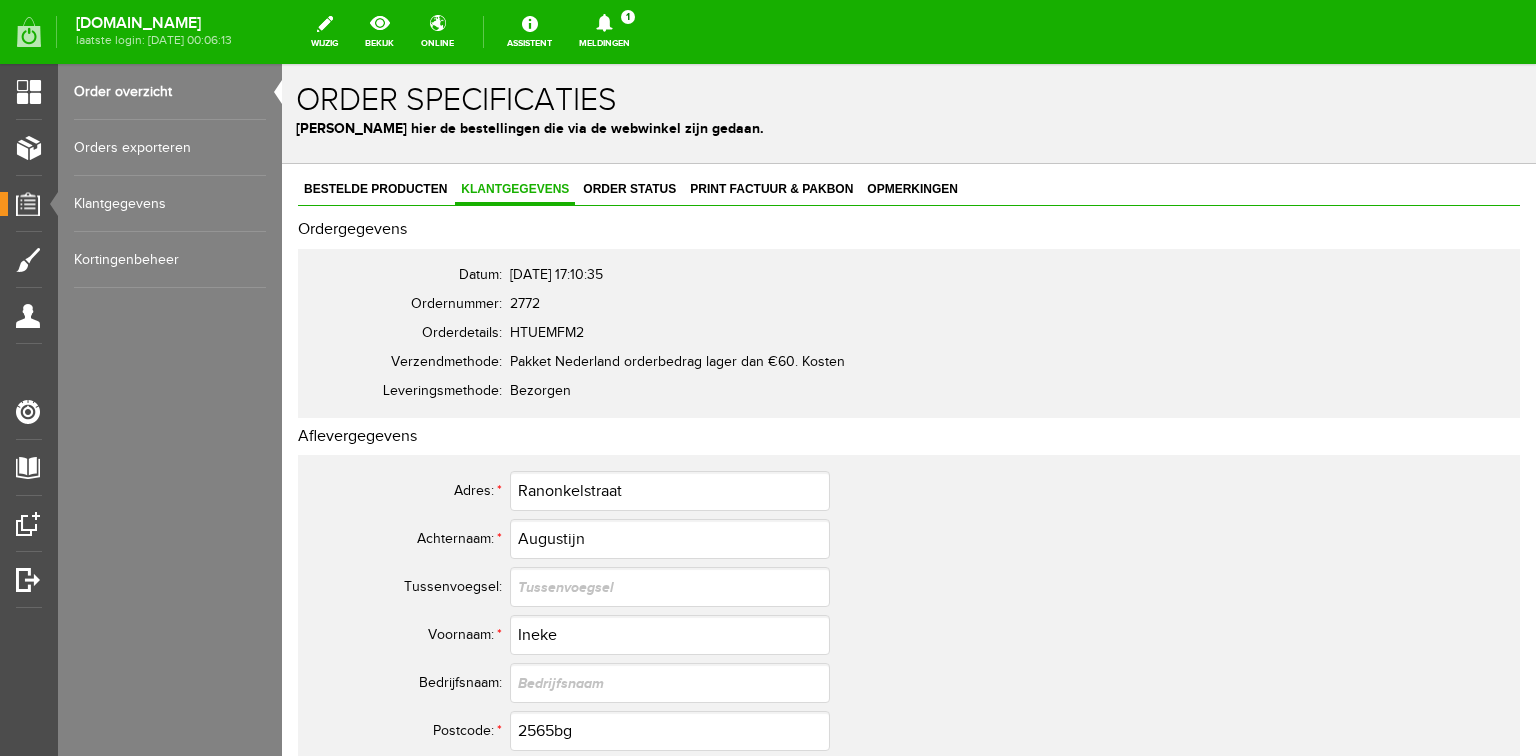 scroll, scrollTop: 0, scrollLeft: 0, axis: both 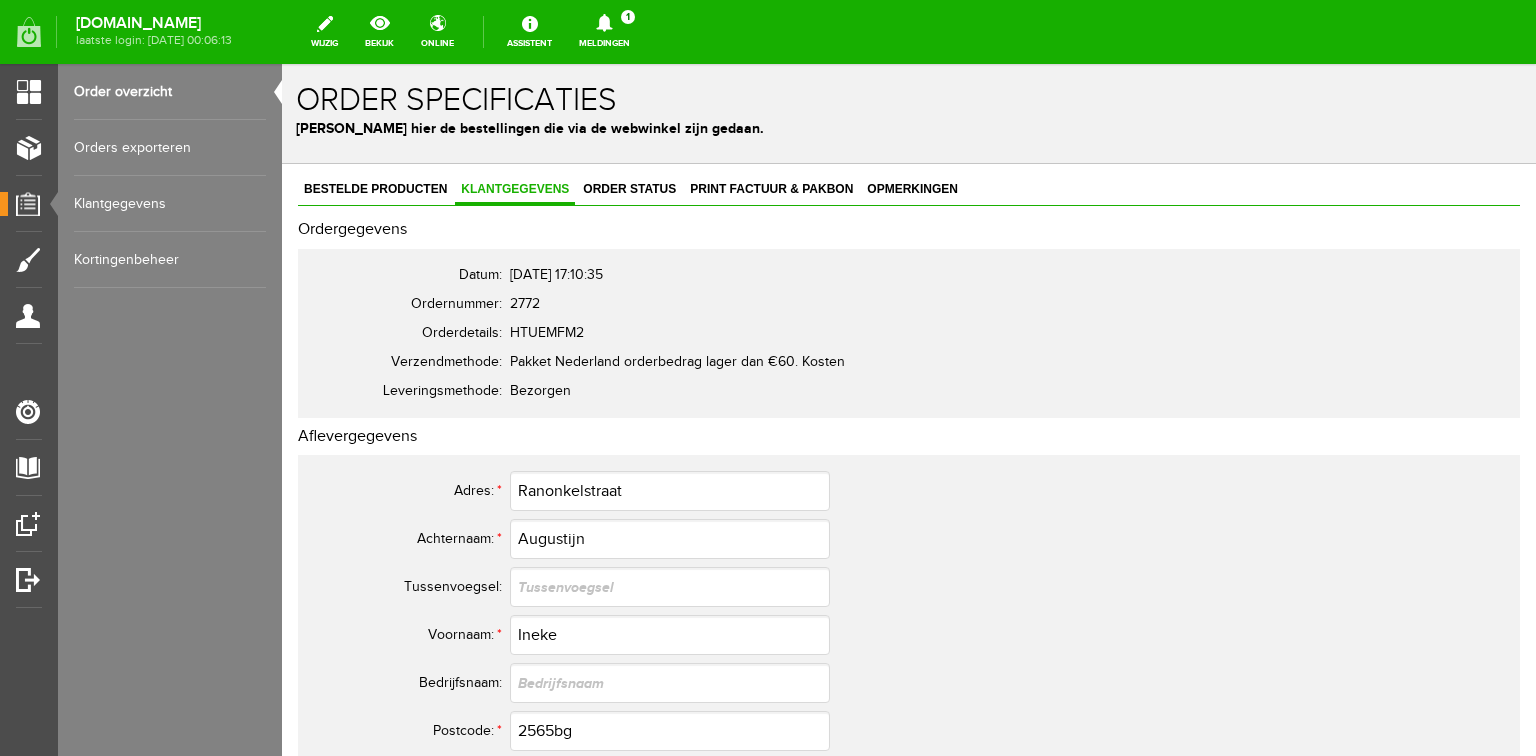 click on "Order overzicht" at bounding box center (170, 92) 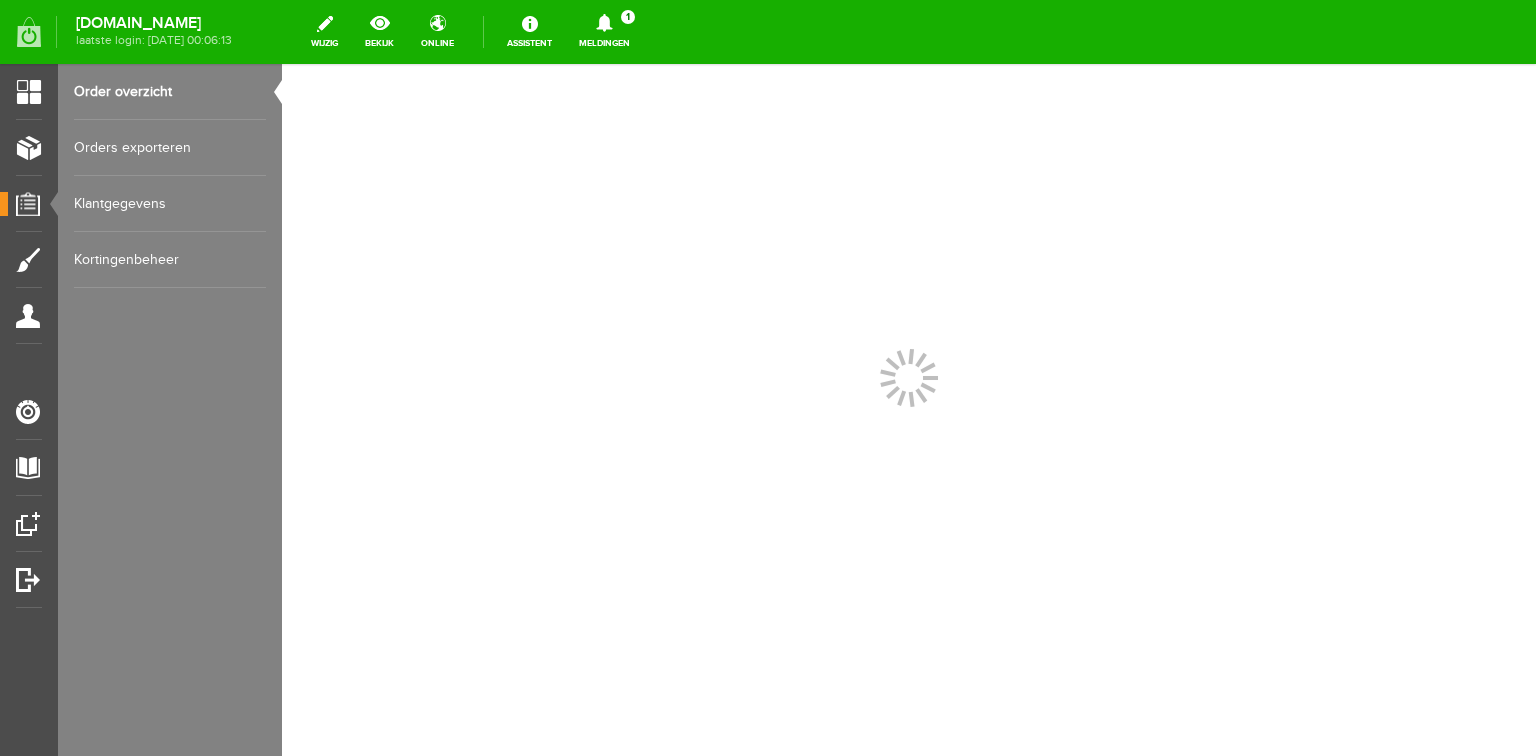 scroll, scrollTop: 0, scrollLeft: 0, axis: both 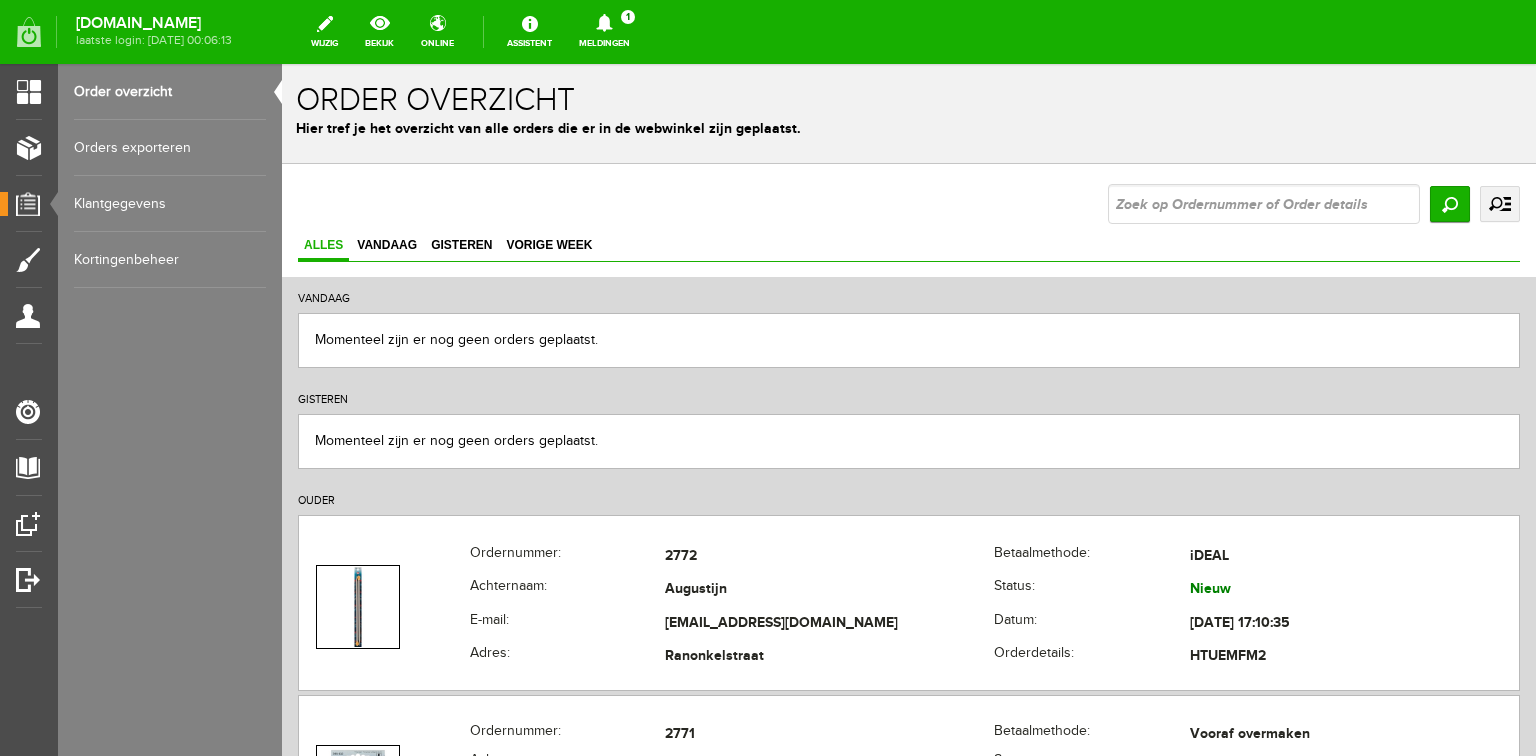 click on "Meldingen 1
Nieuwe orders Er is een nieuwe order( #2771 ) geplaatst door  Monique Peeters View all notifications" at bounding box center [604, 32] 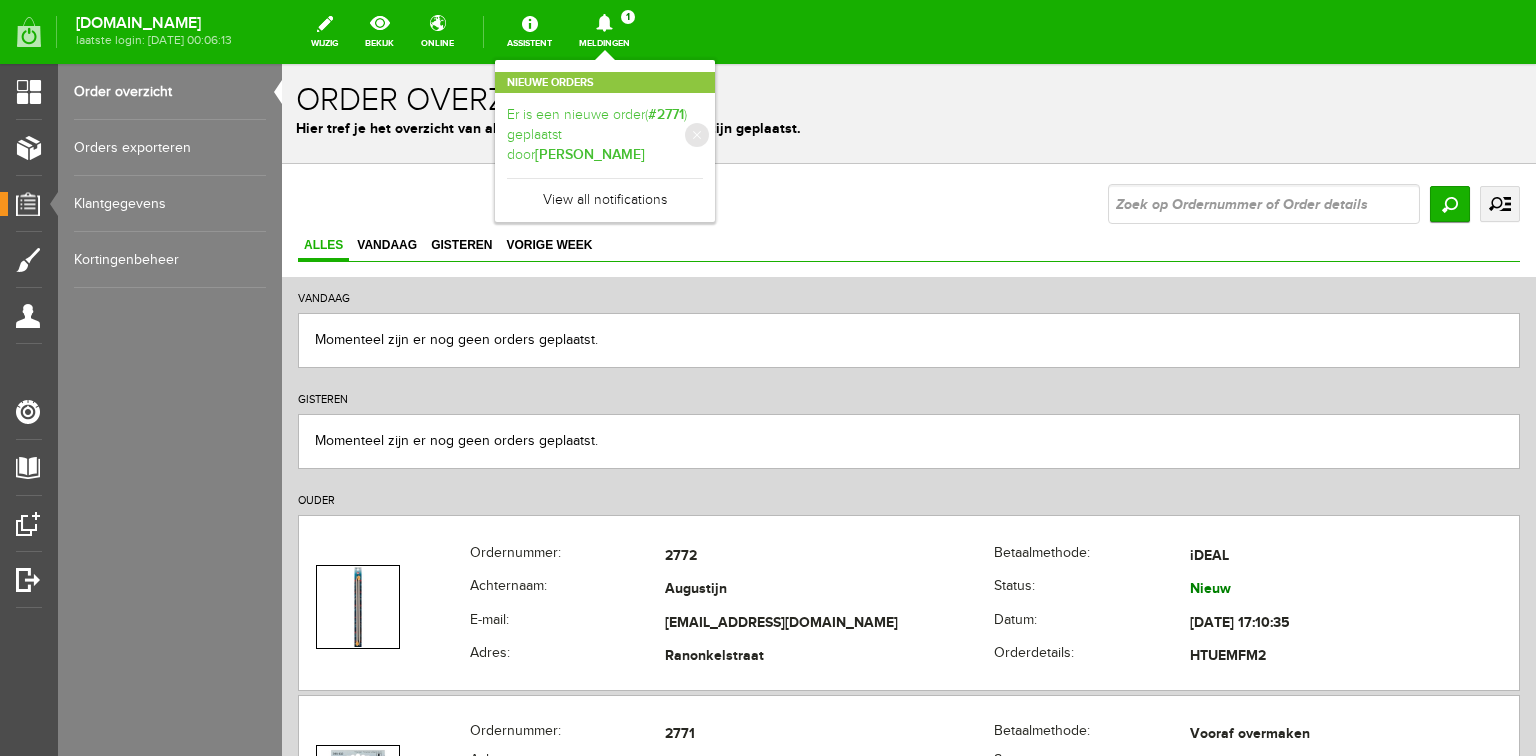 click on "Er is een nieuwe order( #2771 ) geplaatst door  Monique Peeters" at bounding box center [605, 135] 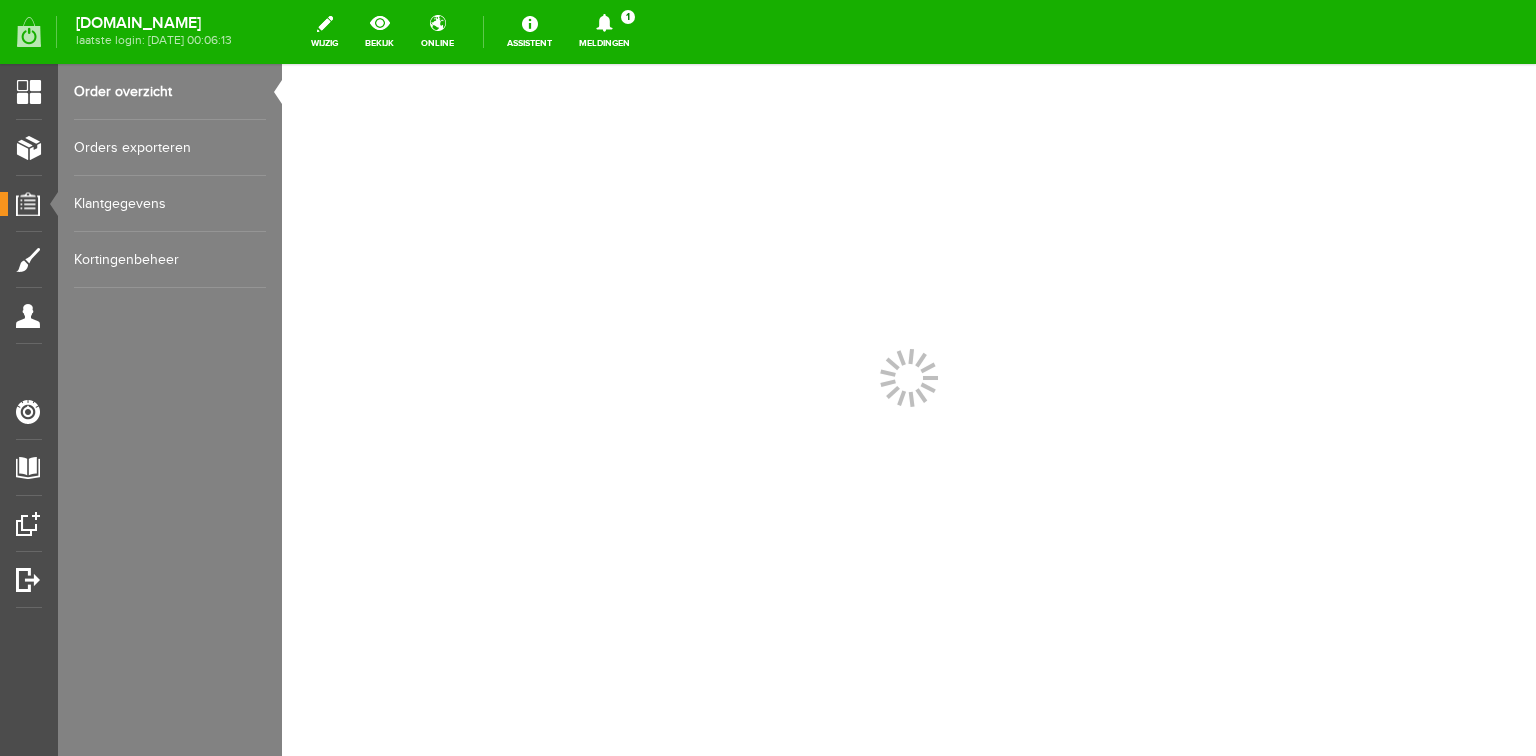 scroll, scrollTop: 0, scrollLeft: 0, axis: both 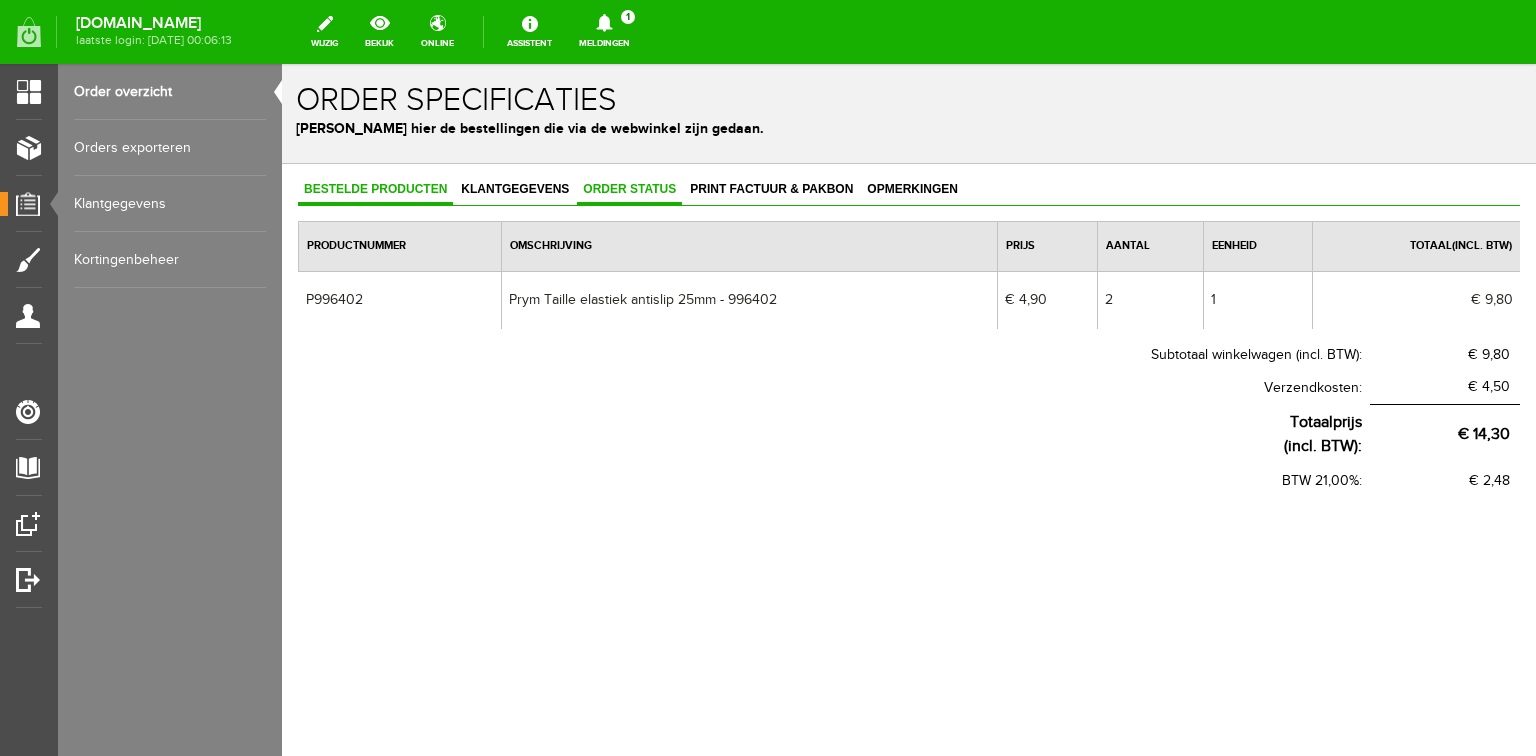click on "Order status" at bounding box center [629, 189] 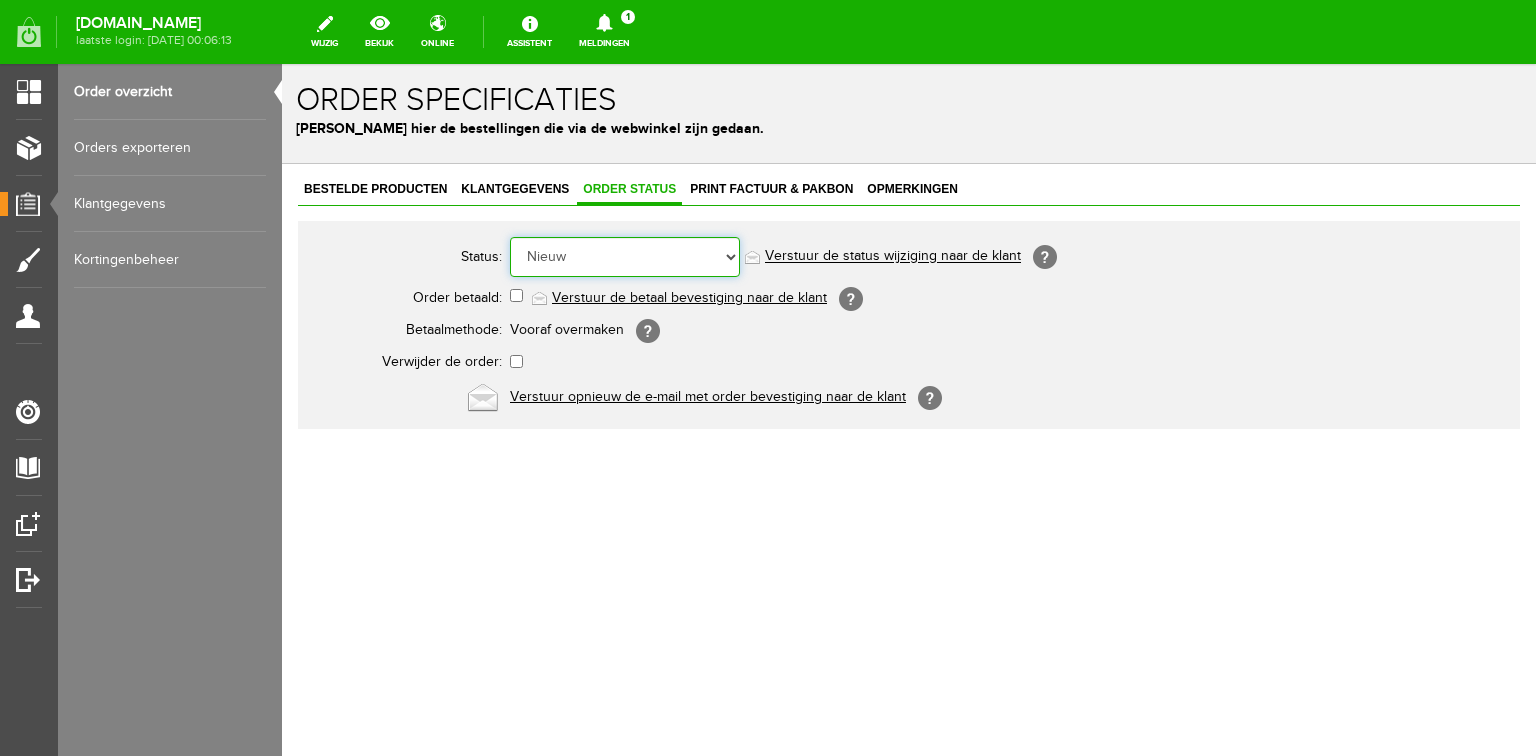 click on "Order niet afgerond
Nieuw
Order in behandeling
Wacht op leverancier
Wacht op betaling
Order is verstuurd
Order is geleverd
Order is geannuleerd
Betaald bedrag is niet correct
Order is geleverd bij de buren
Order gereed om op te halen
Reserveringen
Klaar voor verzending
Retour order" at bounding box center (625, 257) 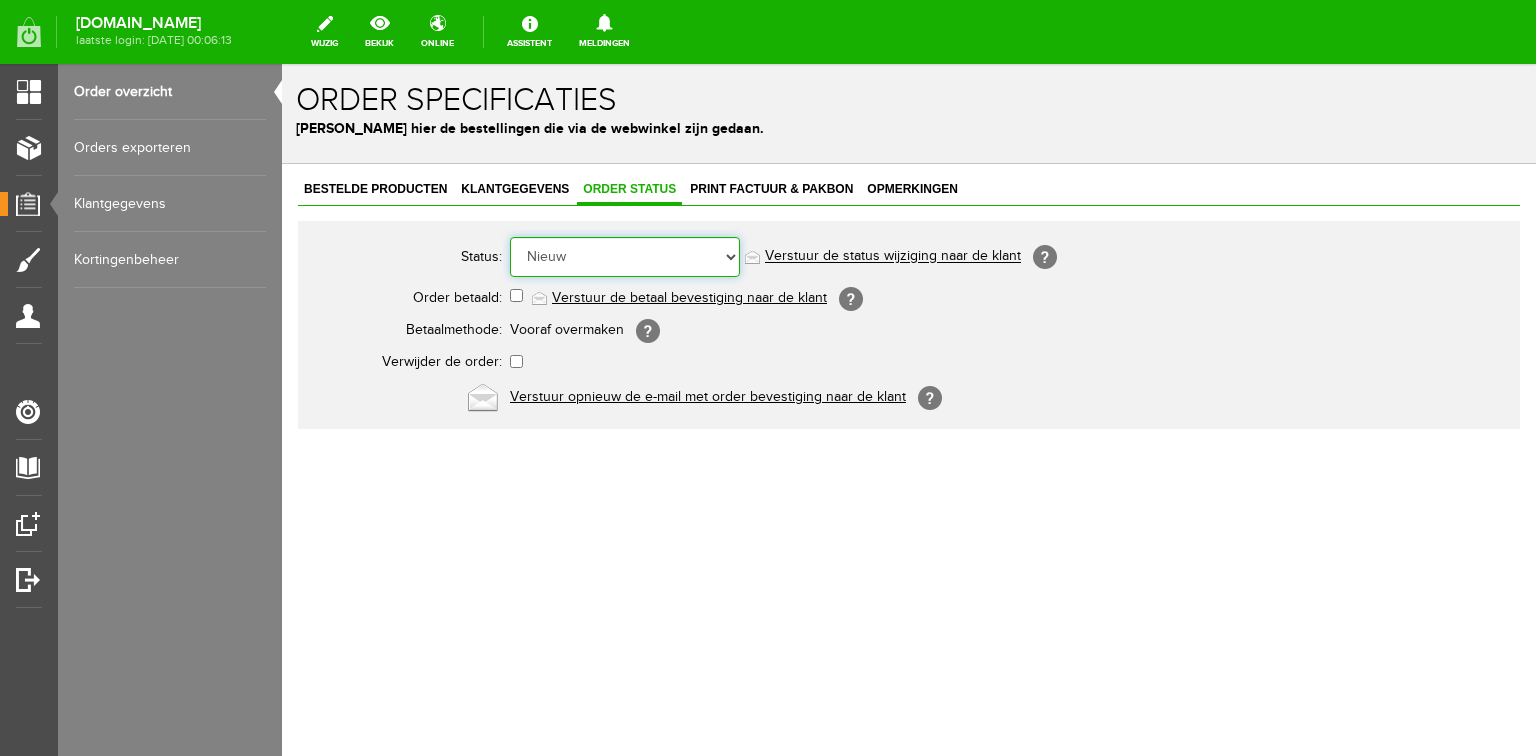 select on "5" 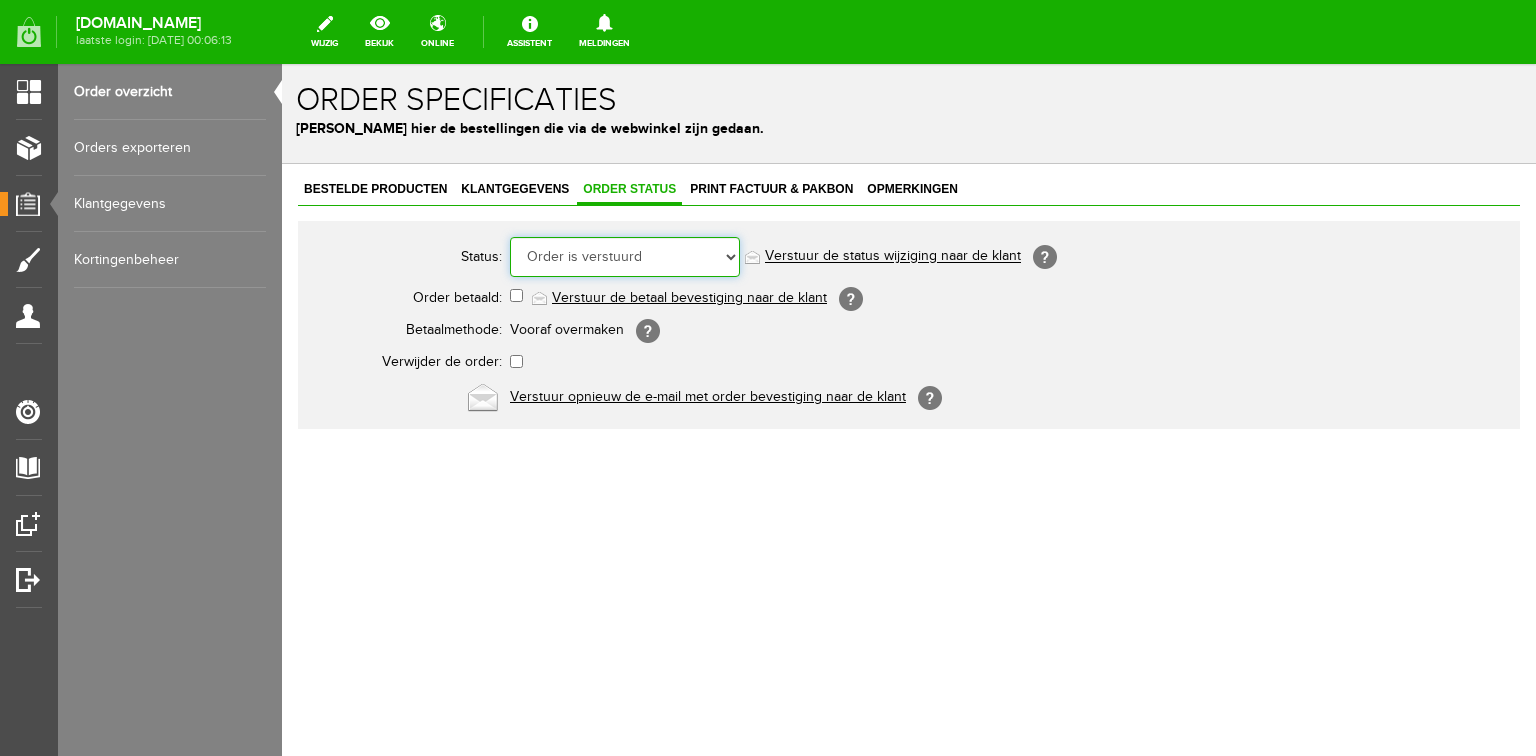 click on "Order niet afgerond
Nieuw
Order in behandeling
Wacht op leverancier
Wacht op betaling
Order is verstuurd
Order is geleverd
Order is geannuleerd
Betaald bedrag is niet correct
Order is geleverd bij de buren
Order gereed om op te halen
Reserveringen
Klaar voor verzending
Retour order" at bounding box center (625, 257) 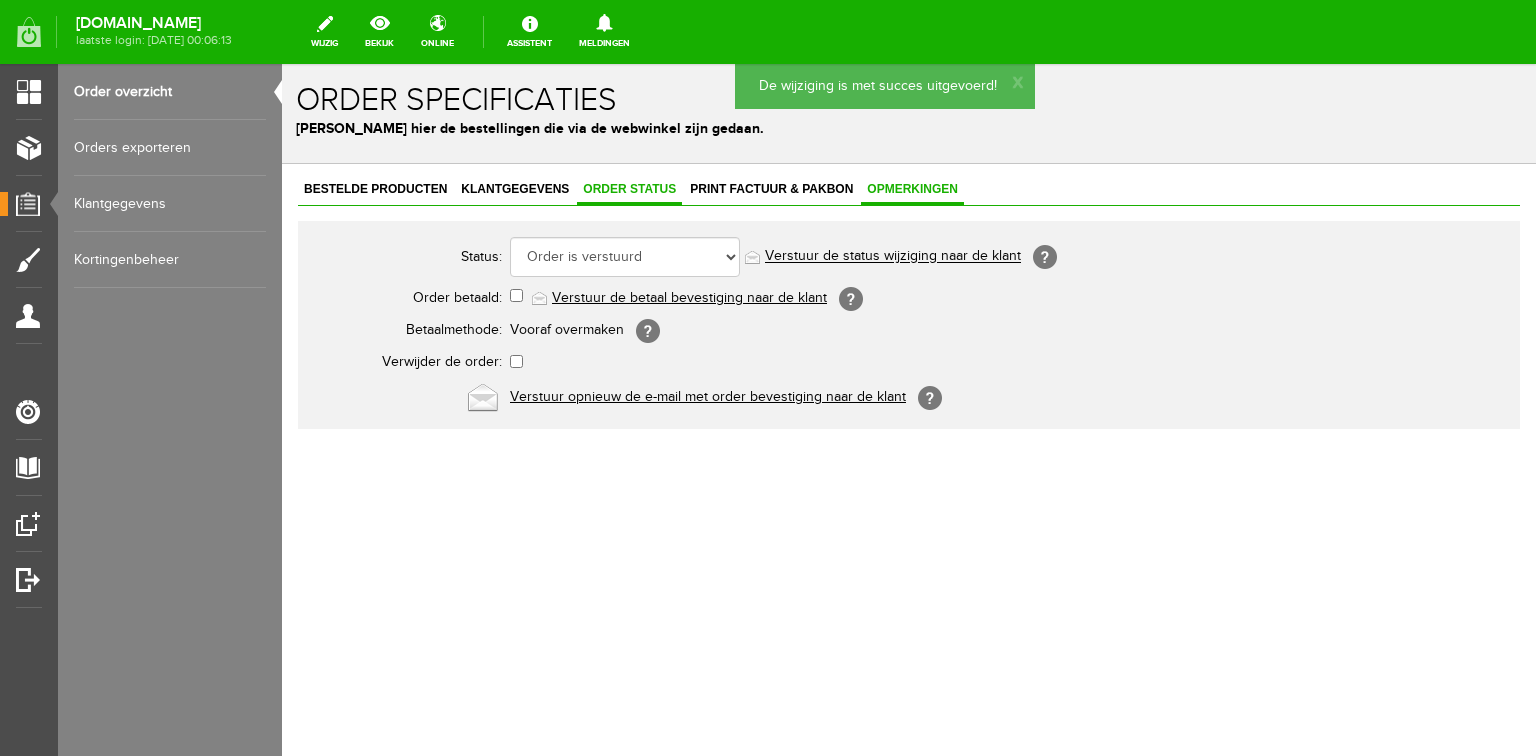 click on "Opmerkingen" at bounding box center (912, 189) 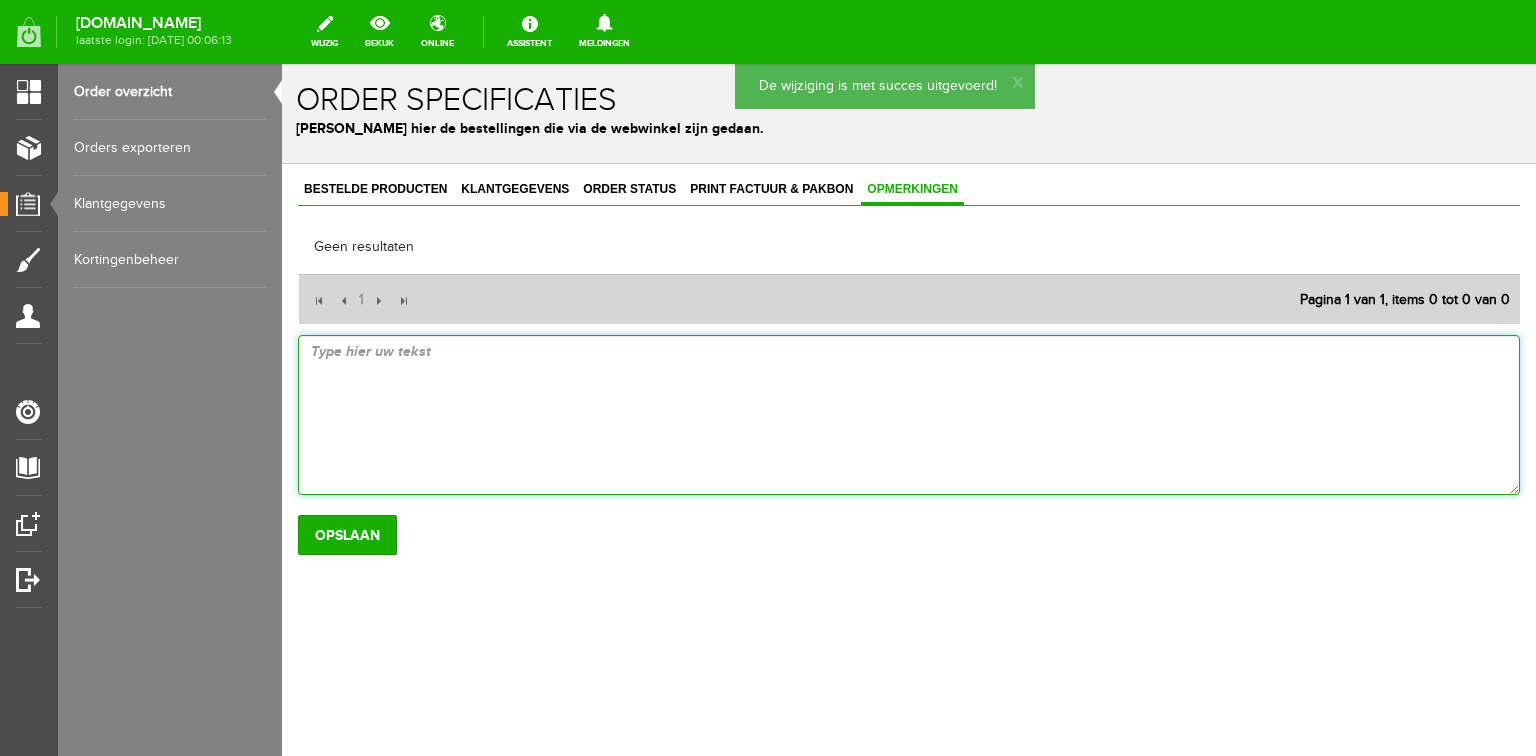 click at bounding box center (909, 415) 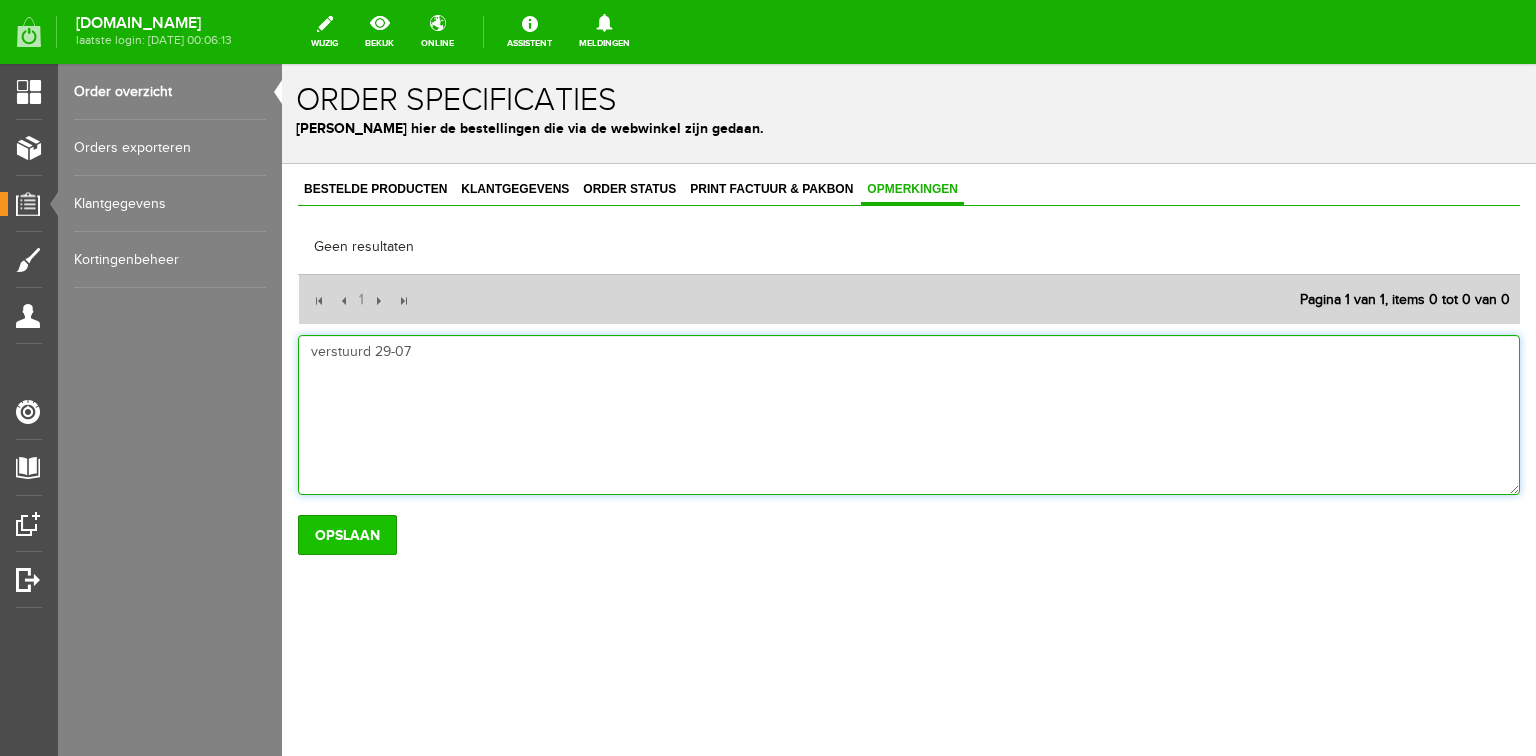 type on "verstuurd 29-07" 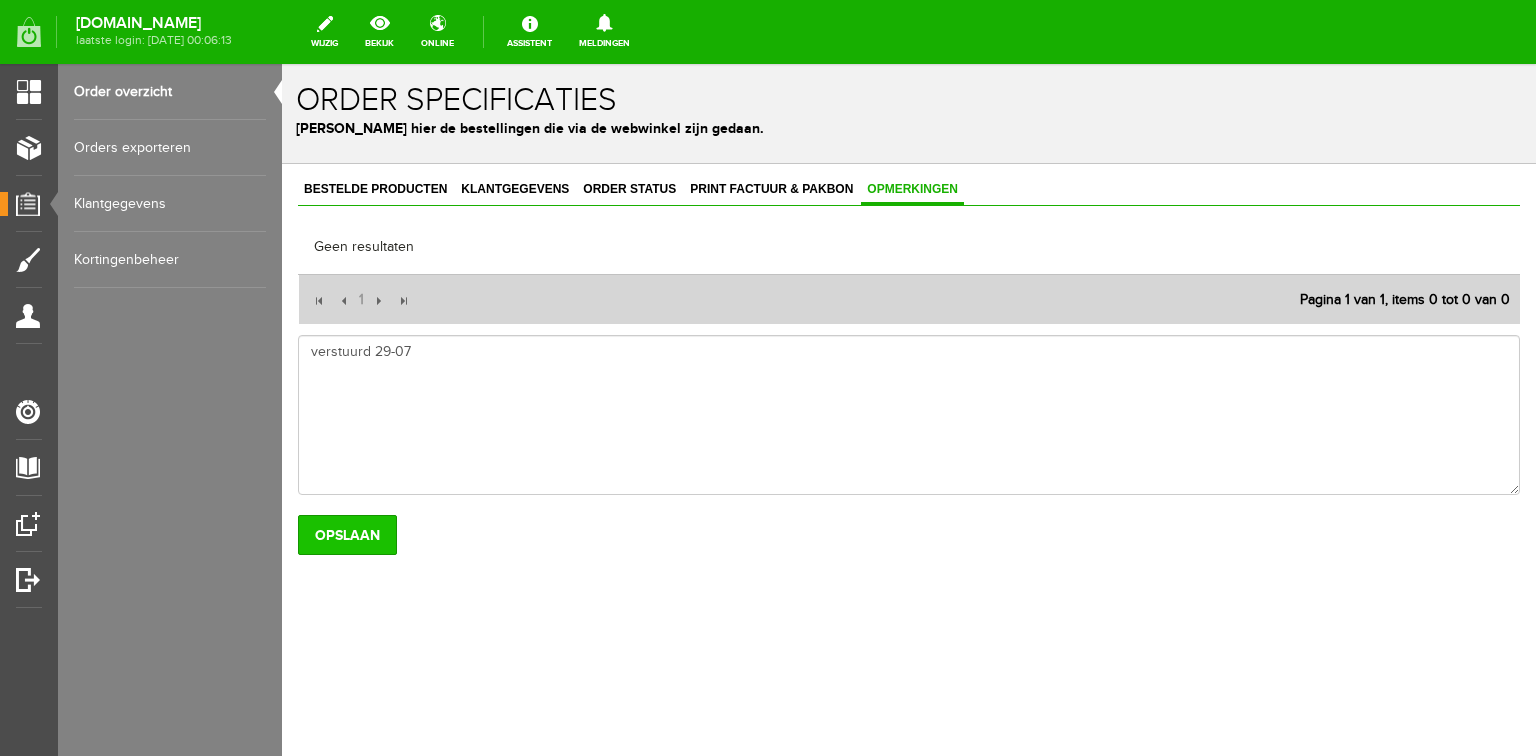 click on "Opslaan" at bounding box center [347, 535] 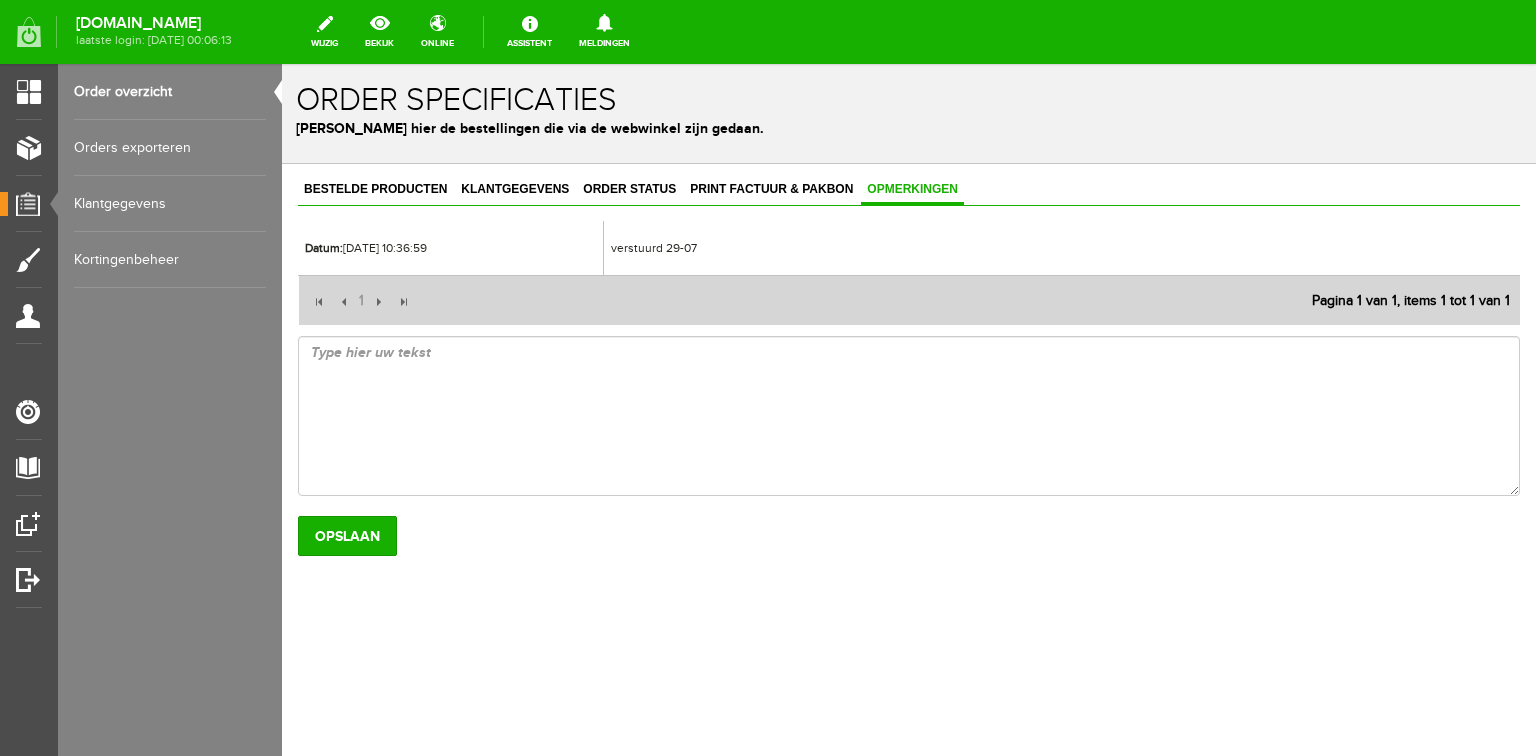 click on "Order overzicht" at bounding box center (170, 92) 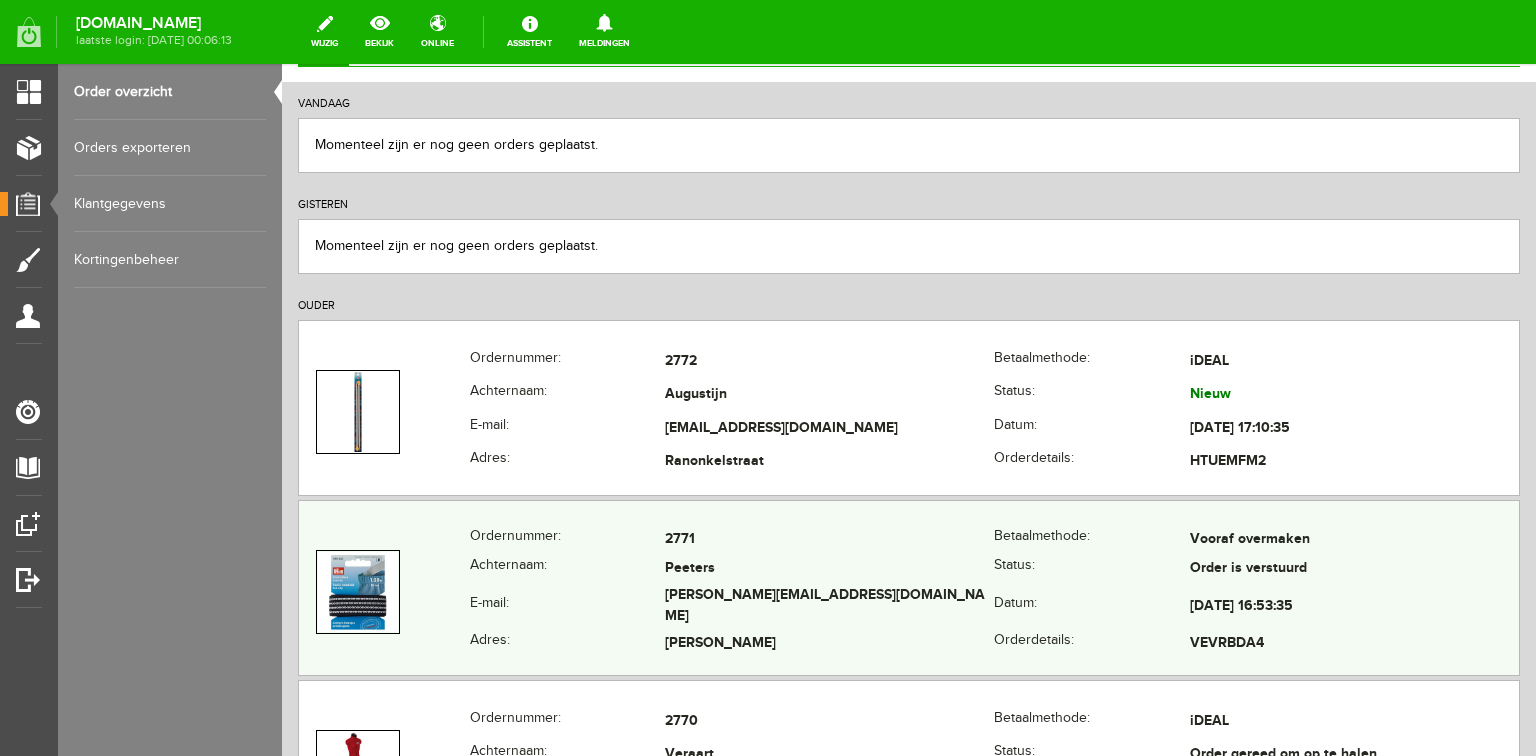 scroll, scrollTop: 240, scrollLeft: 0, axis: vertical 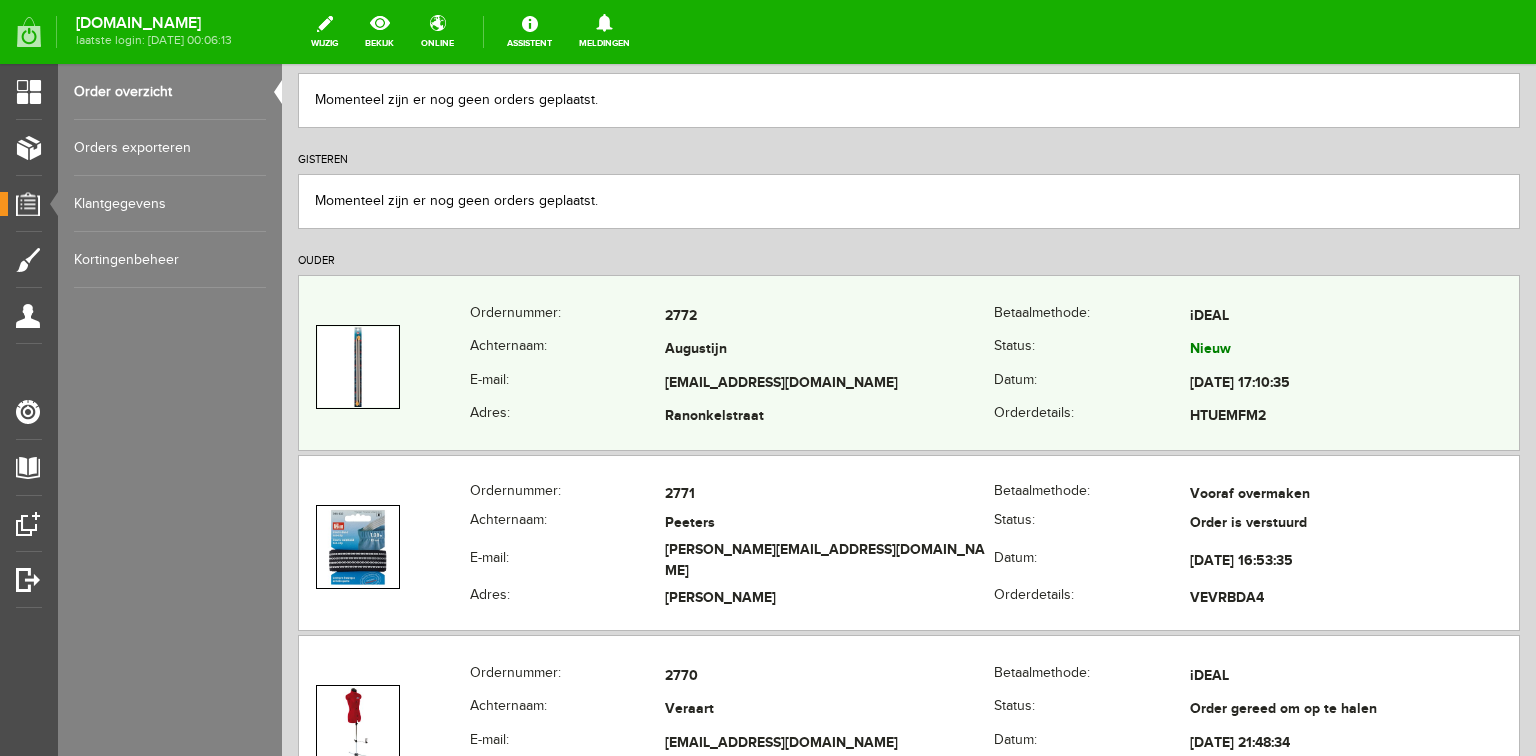 click on "igaugustijn@ziggo.nl" at bounding box center (829, 384) 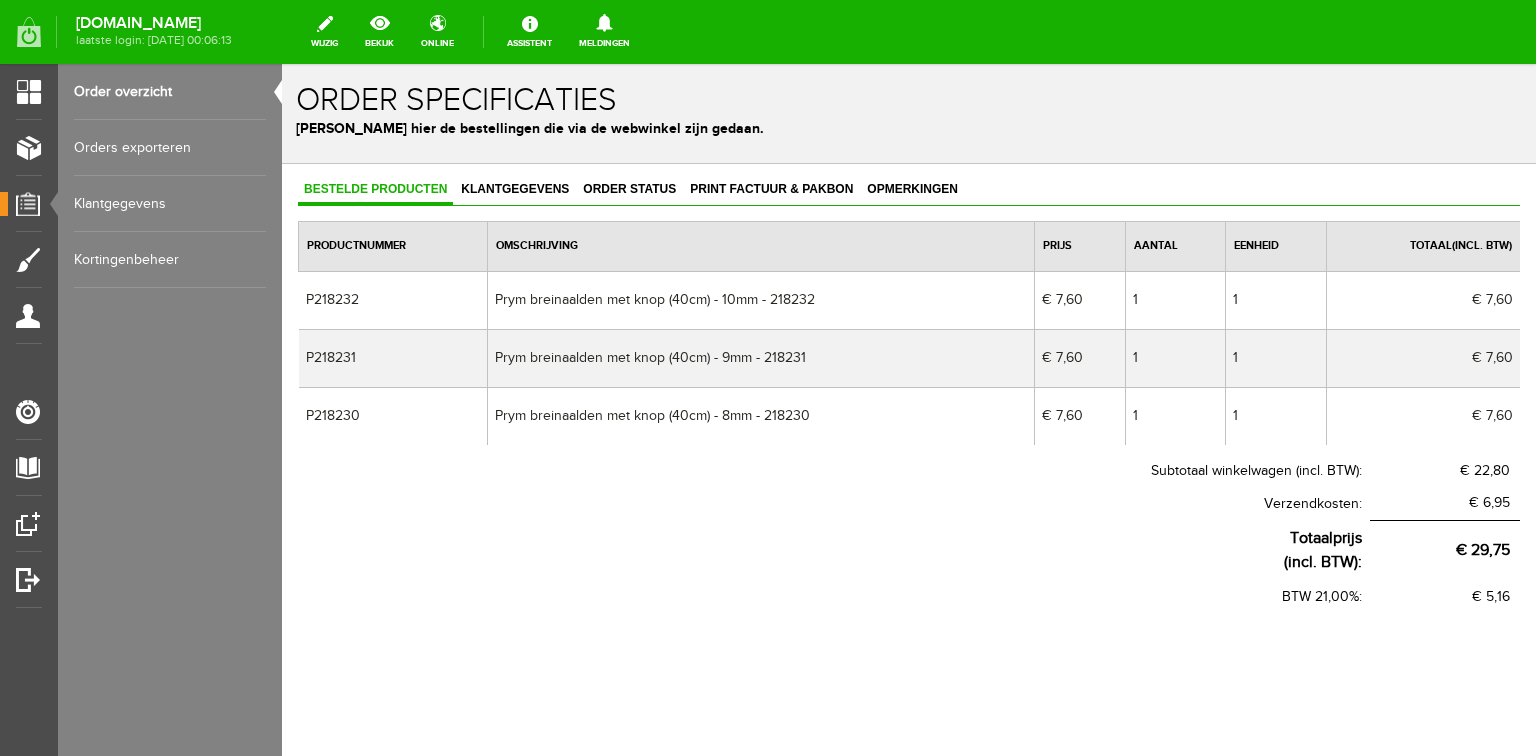 scroll, scrollTop: 0, scrollLeft: 0, axis: both 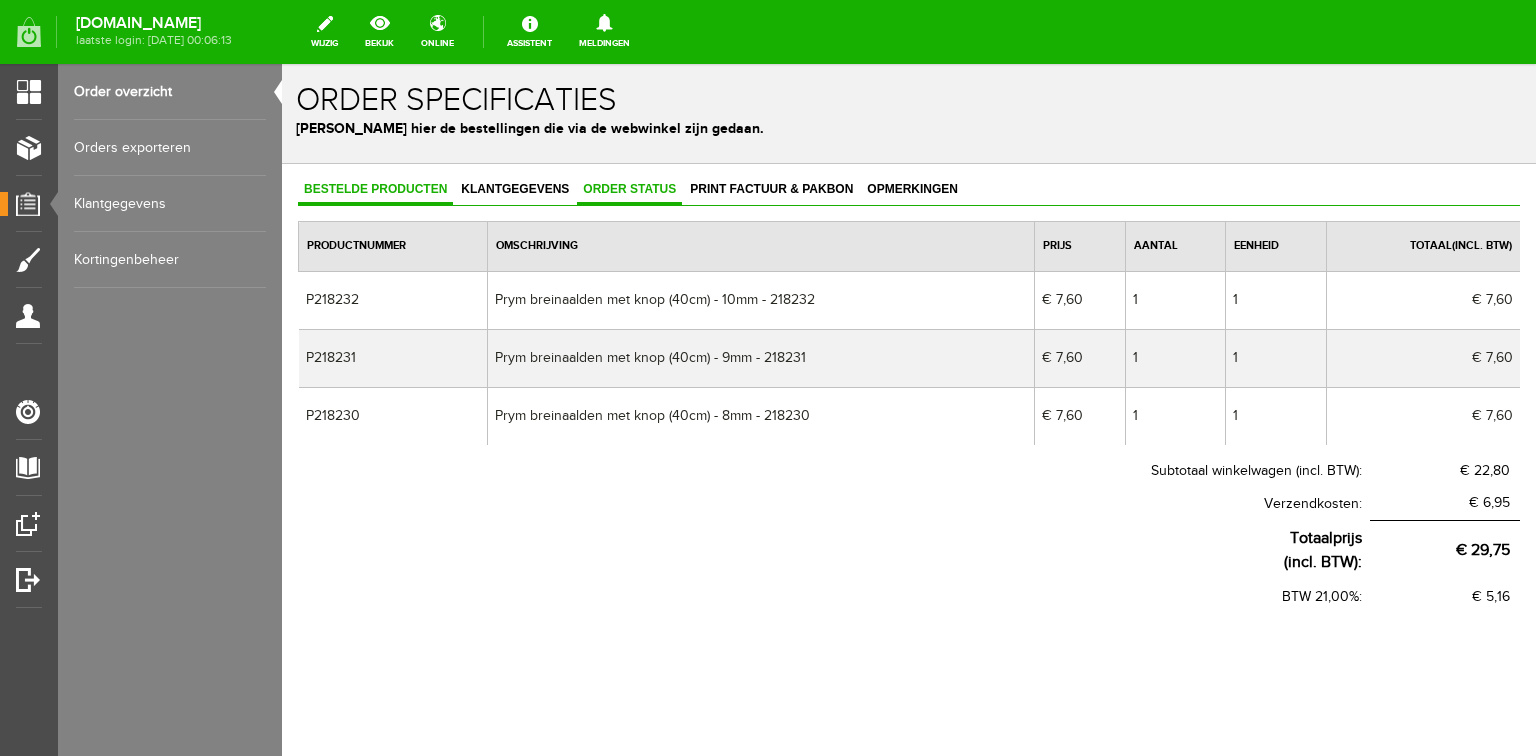 click on "Order status" at bounding box center (629, 189) 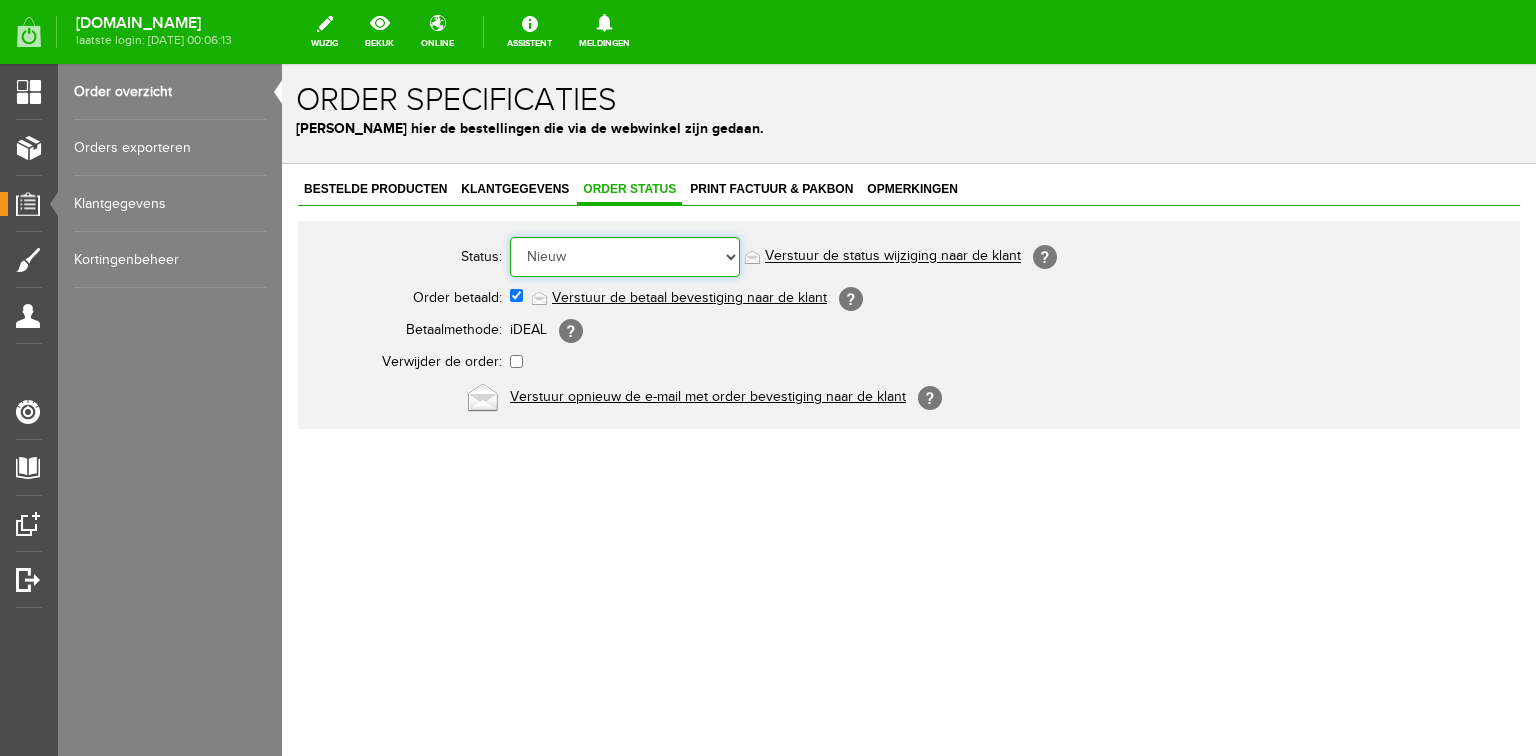 click on "Order niet afgerond
Nieuw
Order in behandeling
Wacht op leverancier
Wacht op betaling
Order is verstuurd
Order is geleverd
Order is geannuleerd
Betaald bedrag is niet correct
Order is geleverd bij de buren
Order gereed om op te halen
Reserveringen
Klaar voor verzending
Retour order" at bounding box center (625, 257) 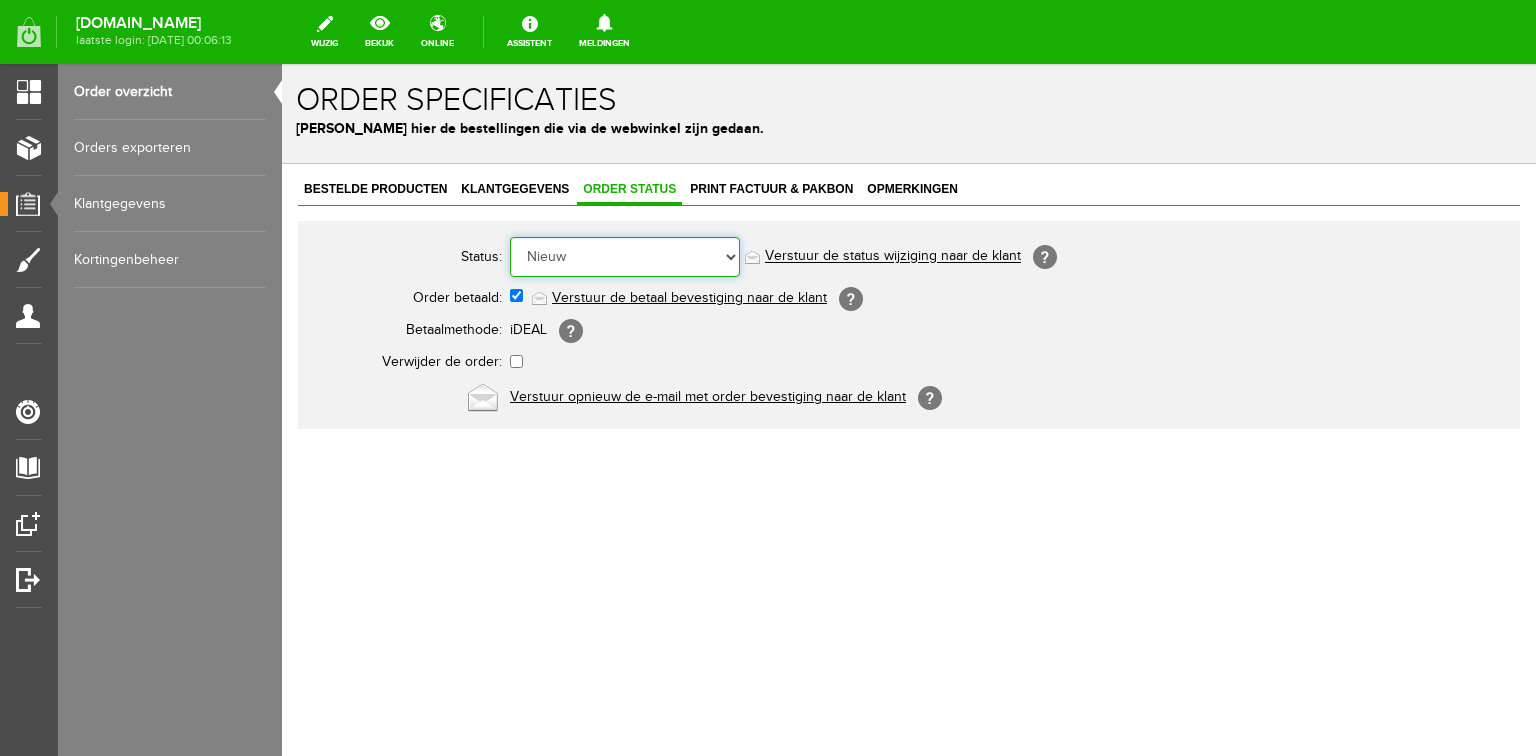 select on "5" 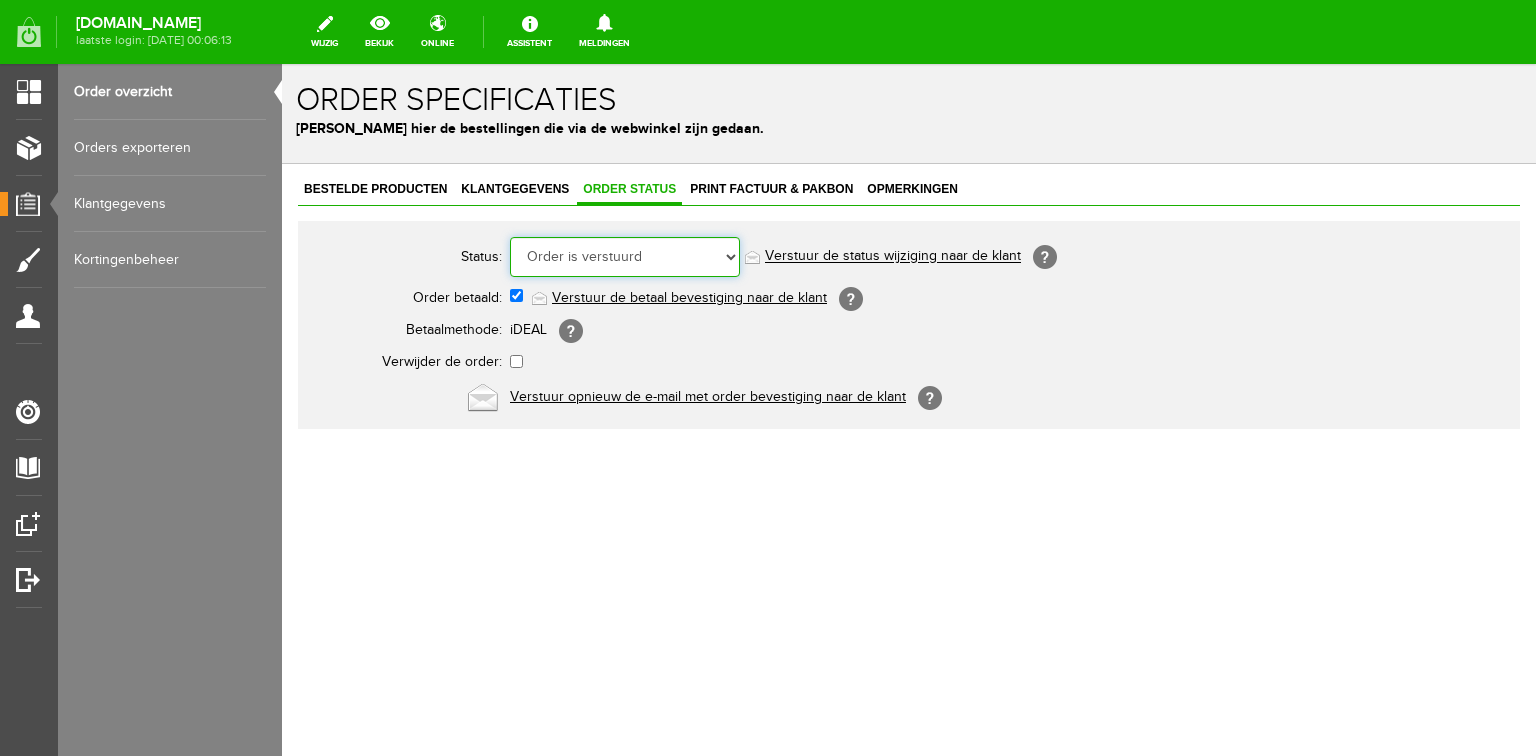 click on "Order niet afgerond
Nieuw
Order in behandeling
Wacht op leverancier
Wacht op betaling
Order is verstuurd
Order is geleverd
Order is geannuleerd
Betaald bedrag is niet correct
Order is geleverd bij de buren
Order gereed om op te halen
Reserveringen
Klaar voor verzending
Retour order" at bounding box center (625, 257) 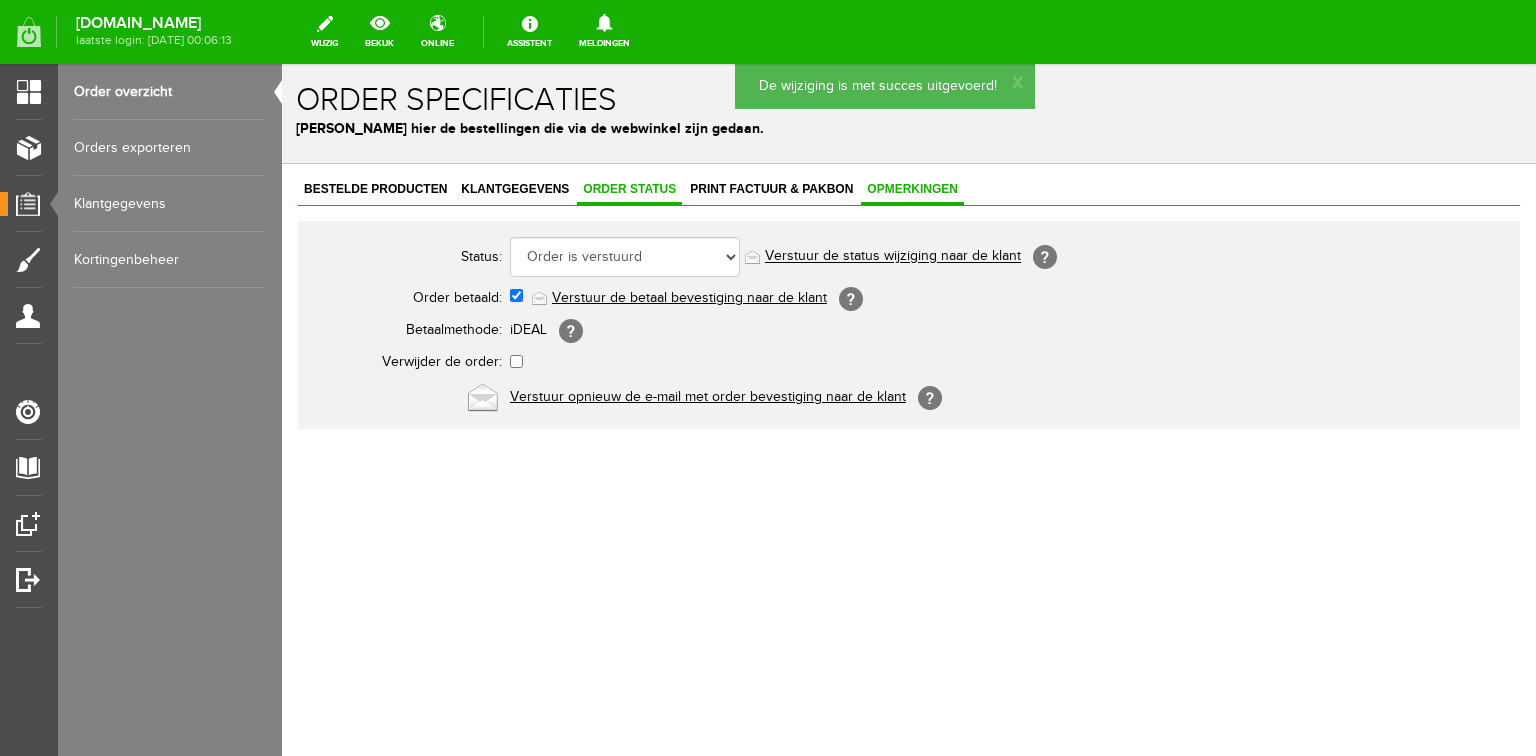 click on "Opmerkingen" at bounding box center [912, 189] 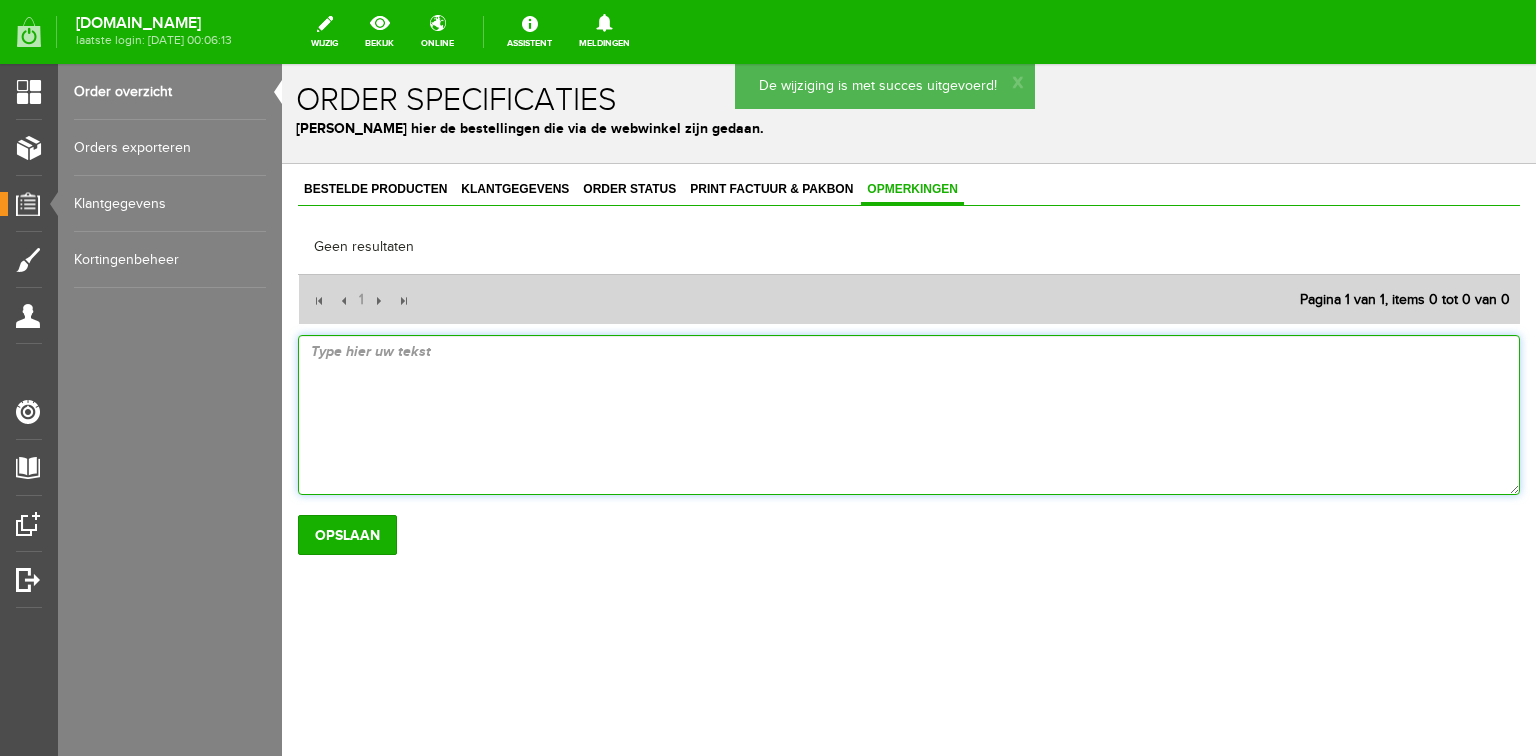 click at bounding box center [909, 415] 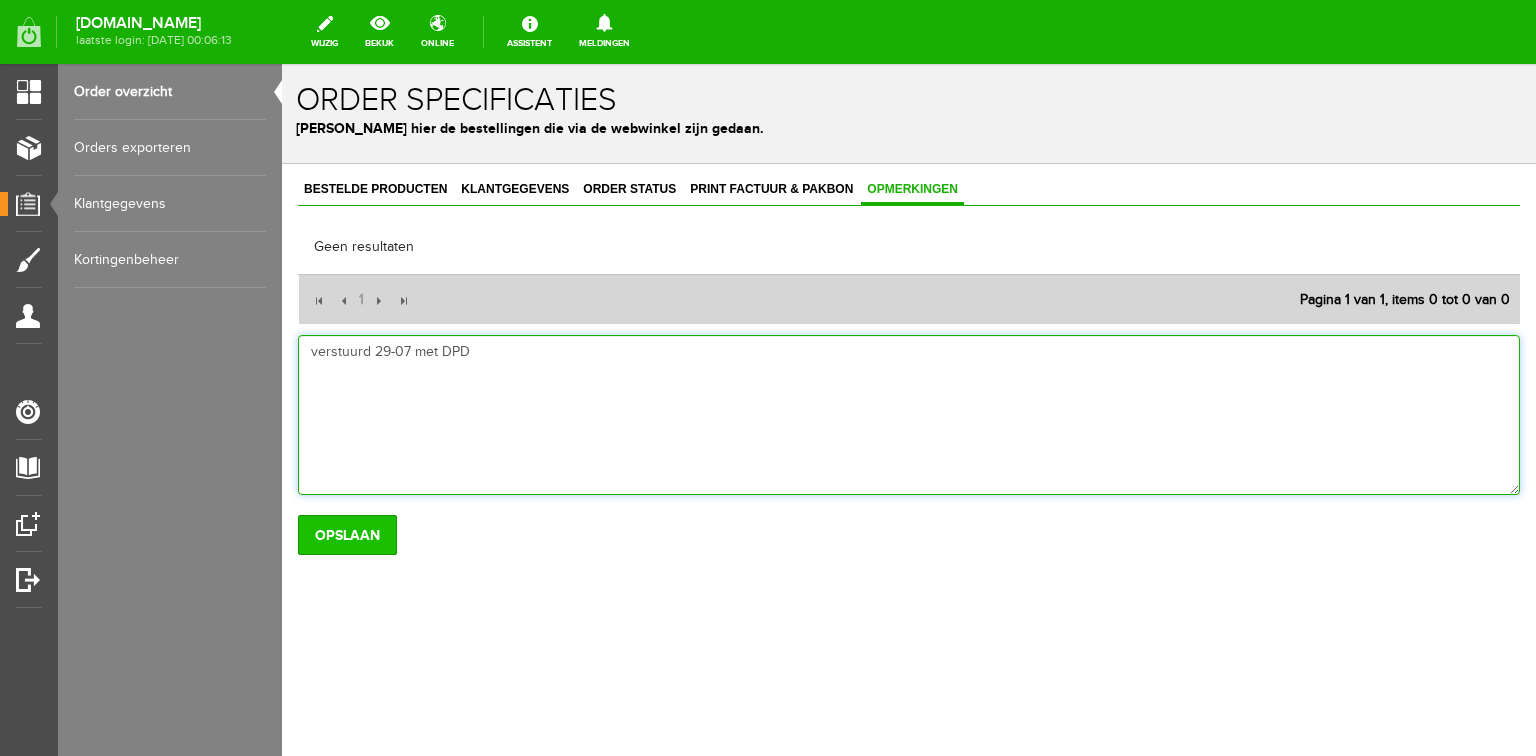 type on "verstuurd 29-07 met DPD" 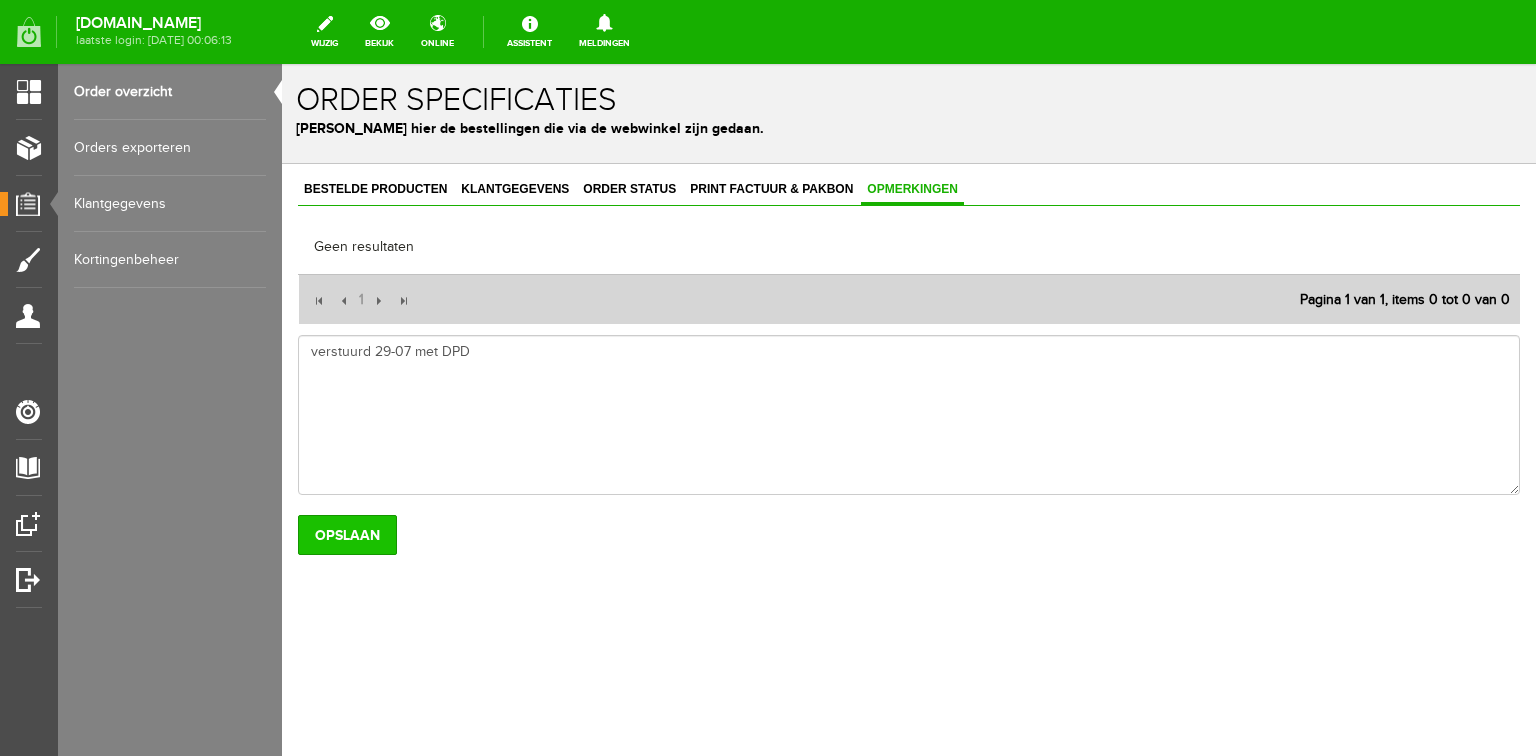 click on "Opslaan" at bounding box center (347, 535) 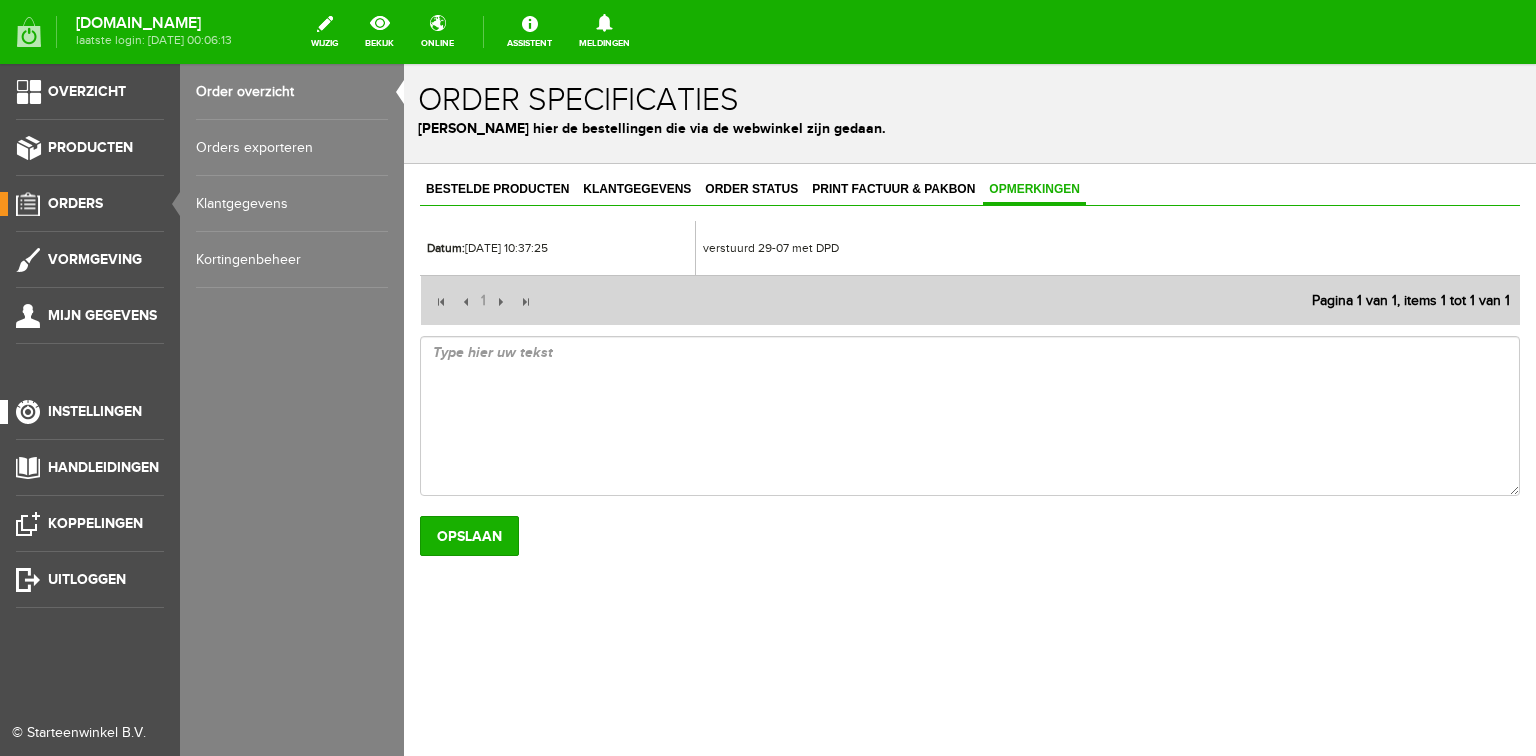 click on "Instellingen" at bounding box center (95, 411) 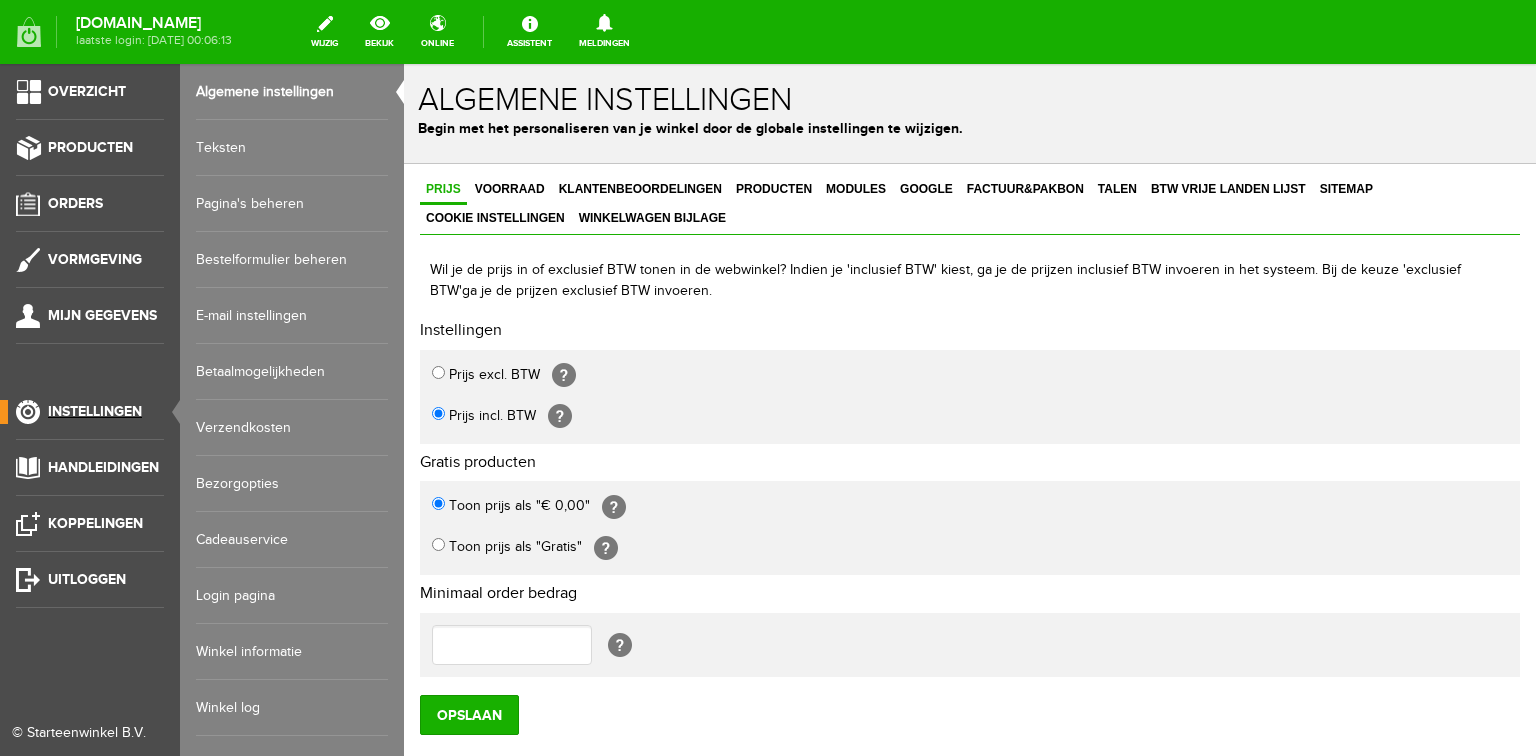 scroll, scrollTop: 0, scrollLeft: 0, axis: both 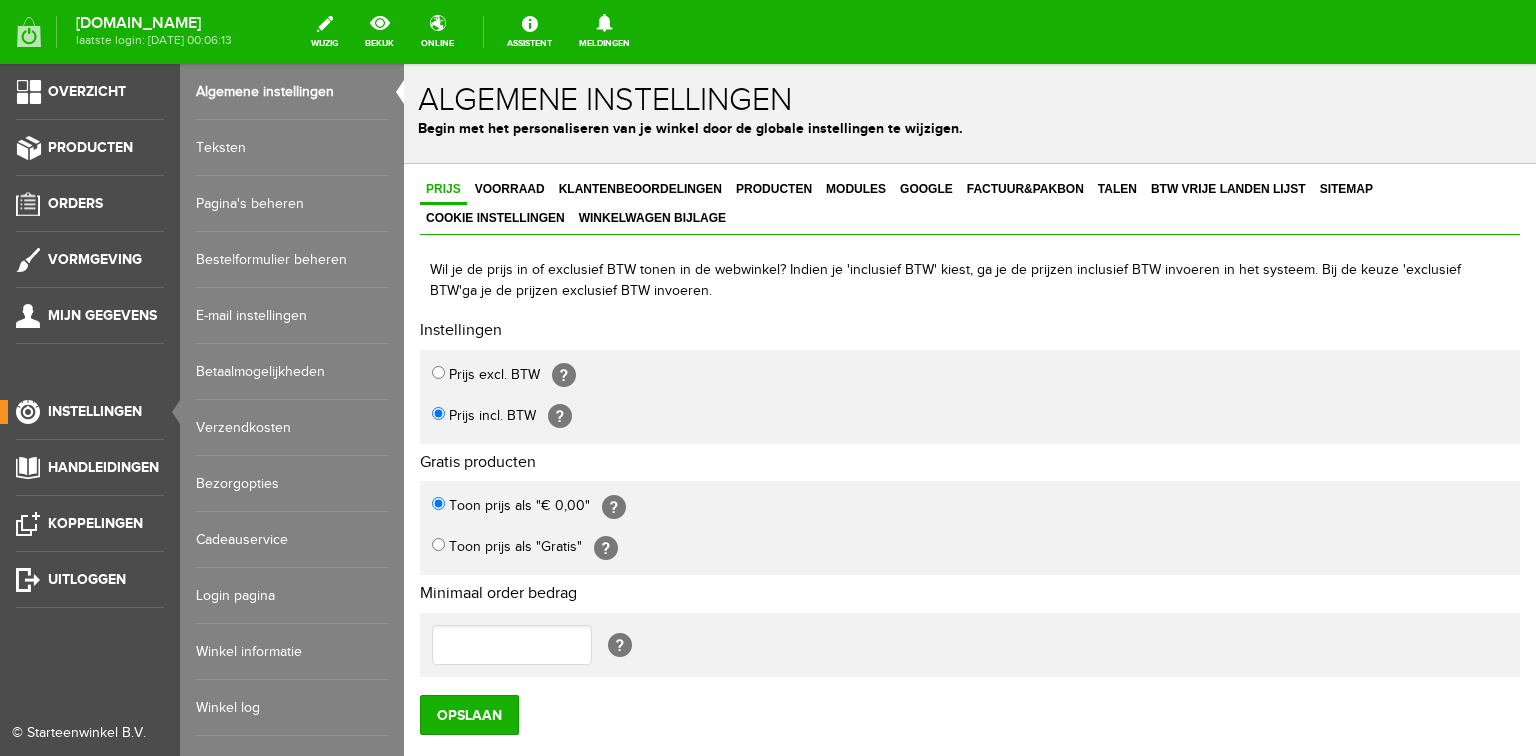 click on "Pagina's beheren" at bounding box center [292, 204] 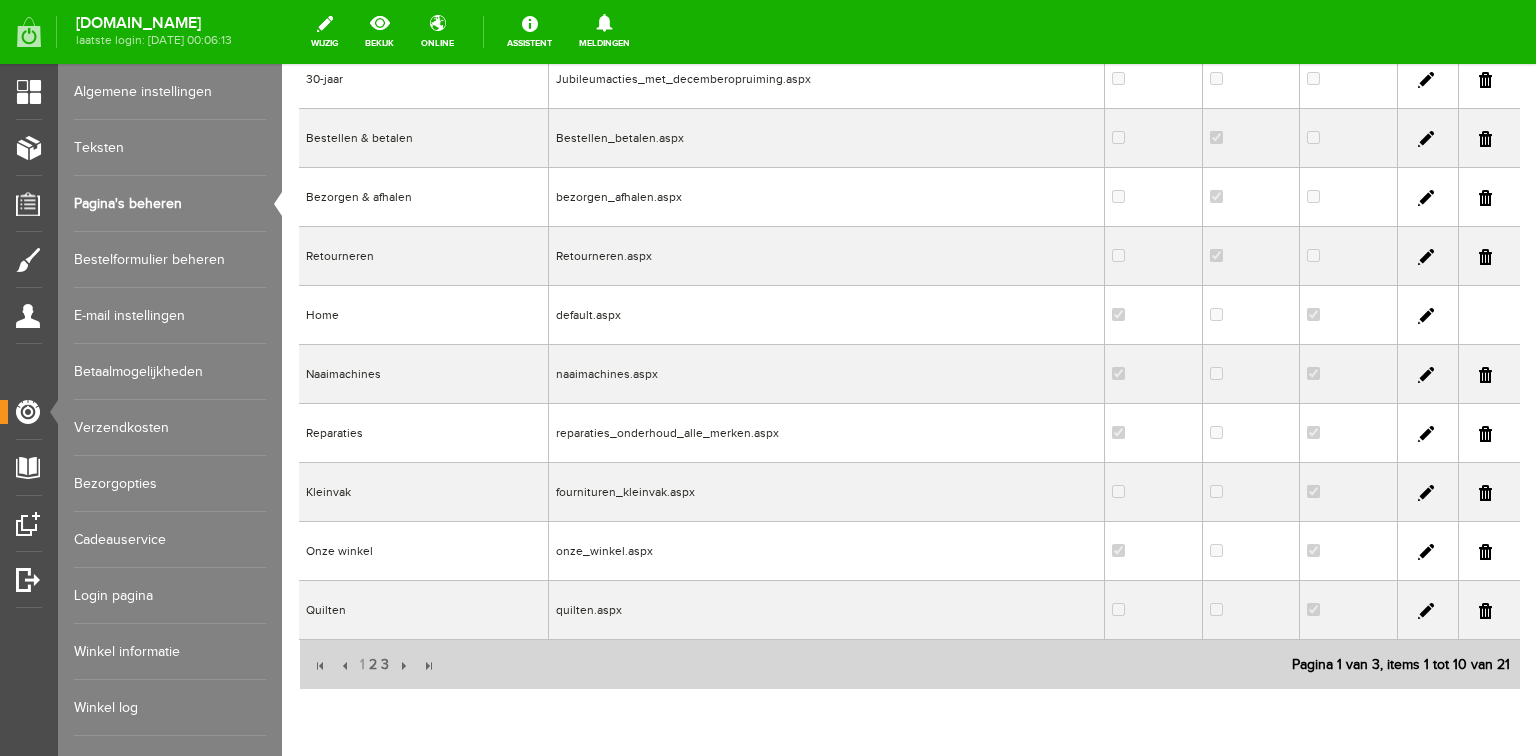 scroll, scrollTop: 320, scrollLeft: 0, axis: vertical 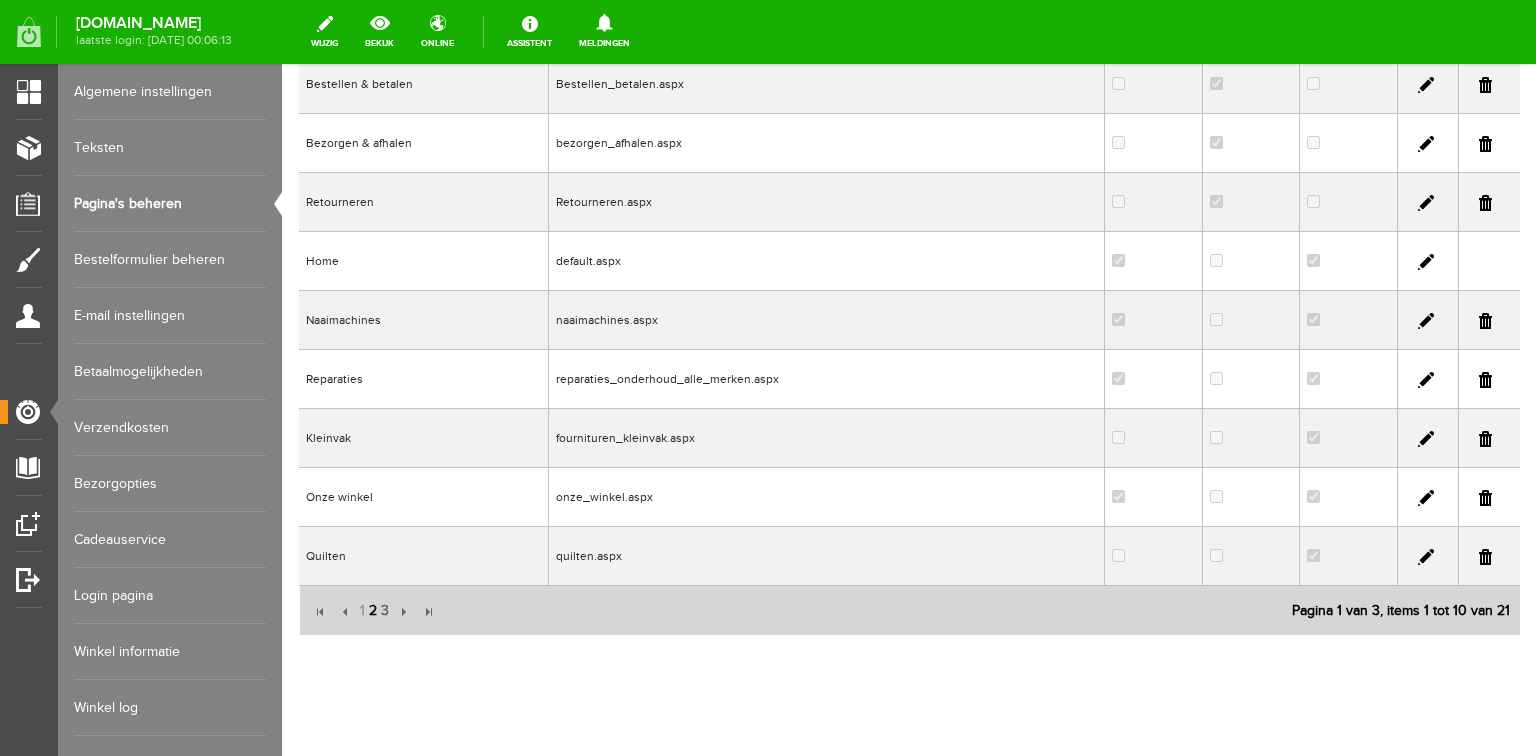 click on "2" at bounding box center [373, 611] 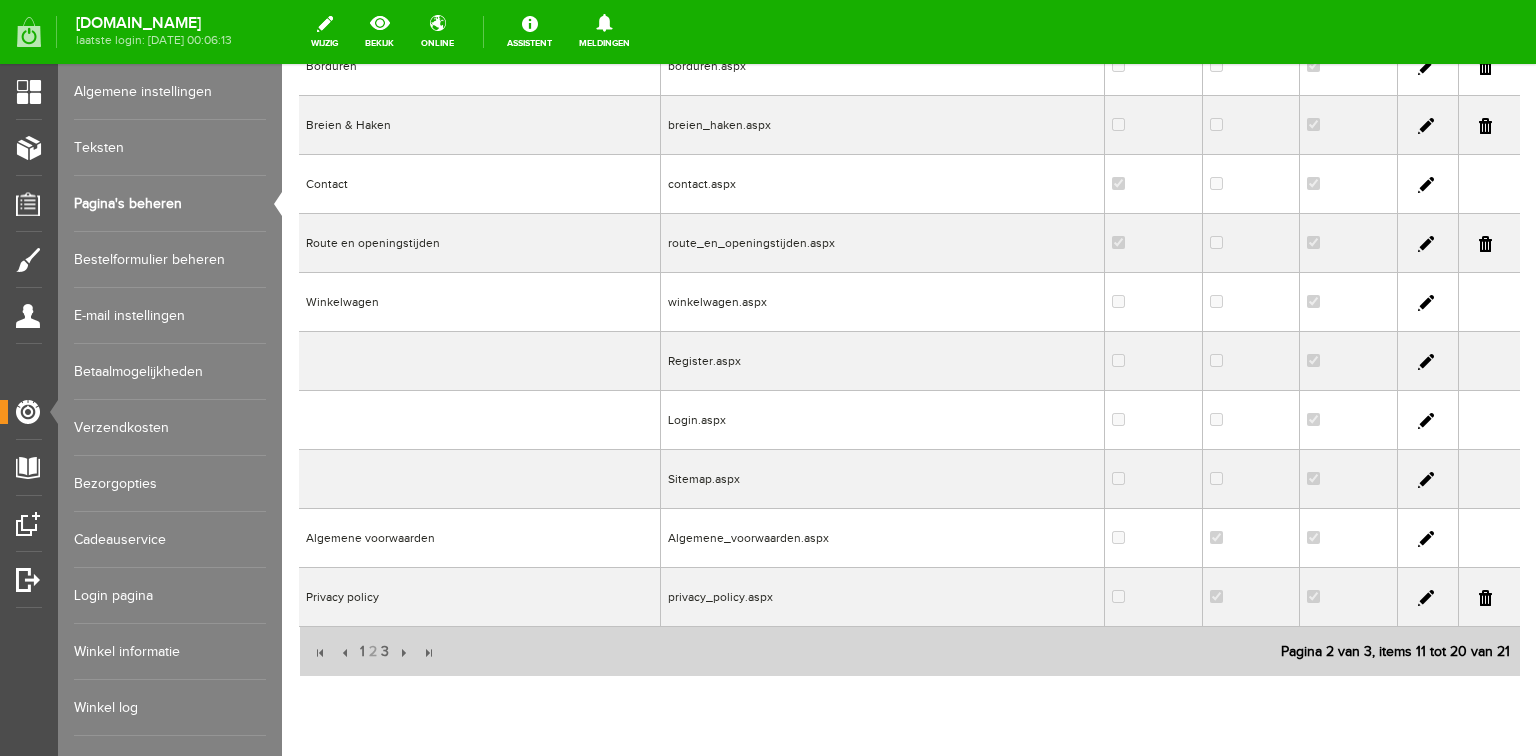scroll, scrollTop: 240, scrollLeft: 0, axis: vertical 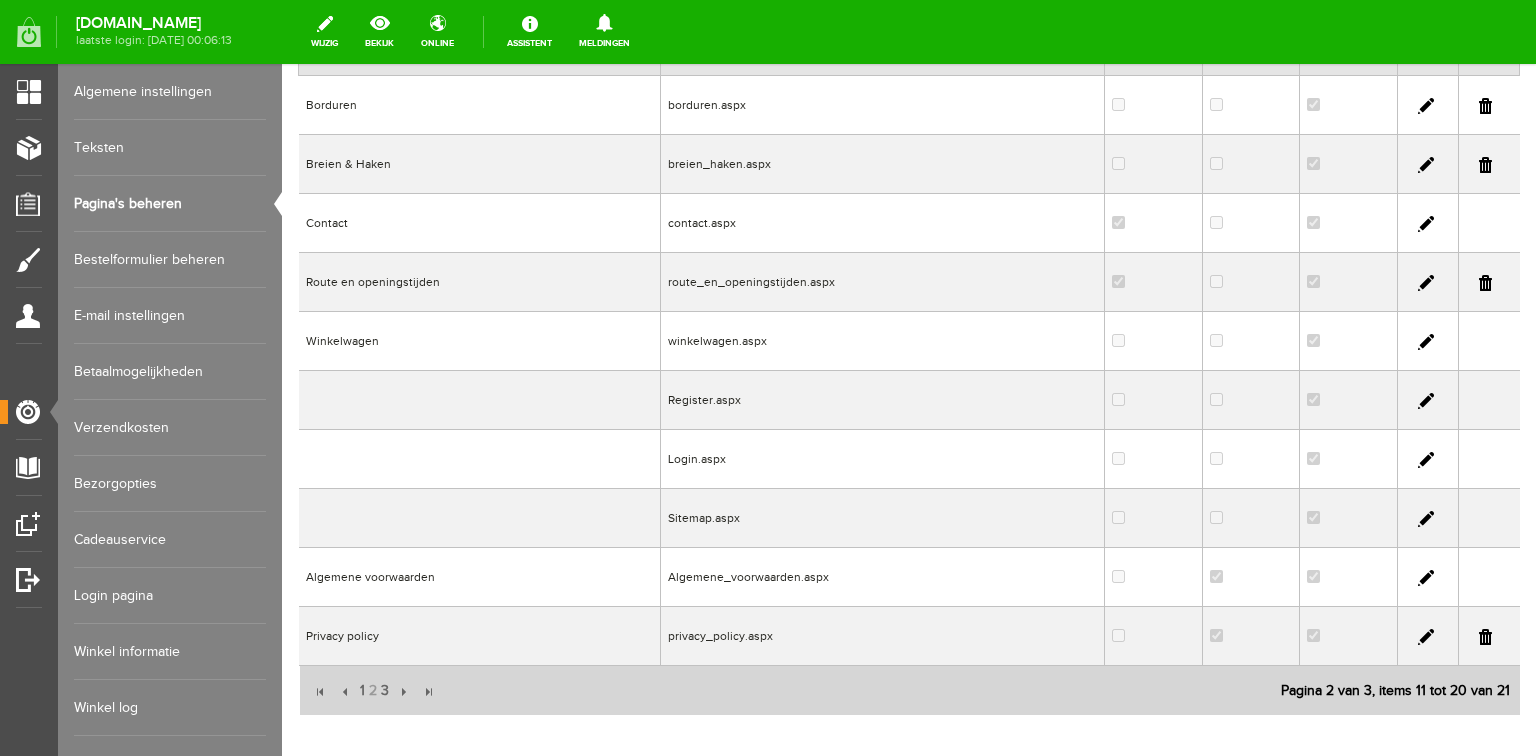 click at bounding box center (1426, 283) 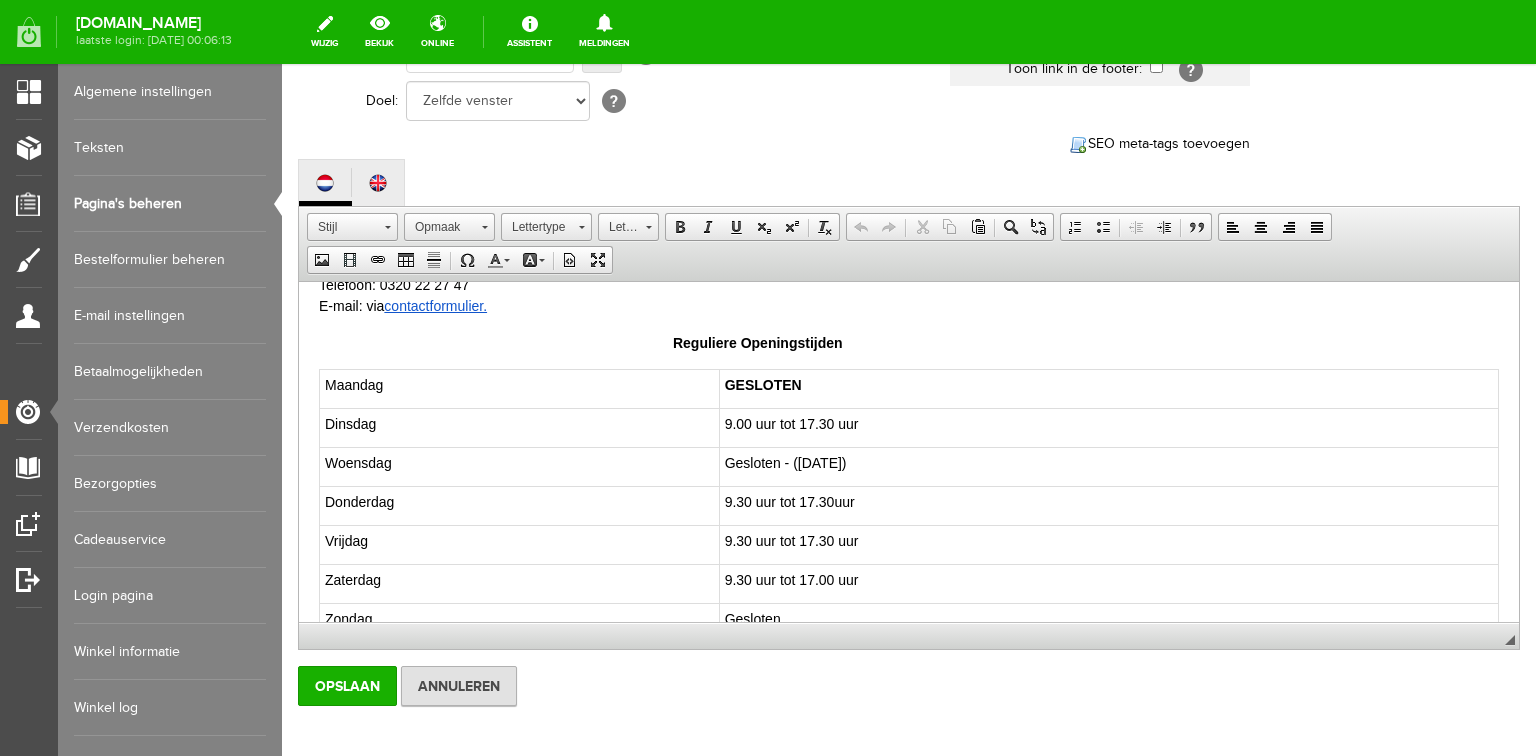 scroll, scrollTop: 320, scrollLeft: 0, axis: vertical 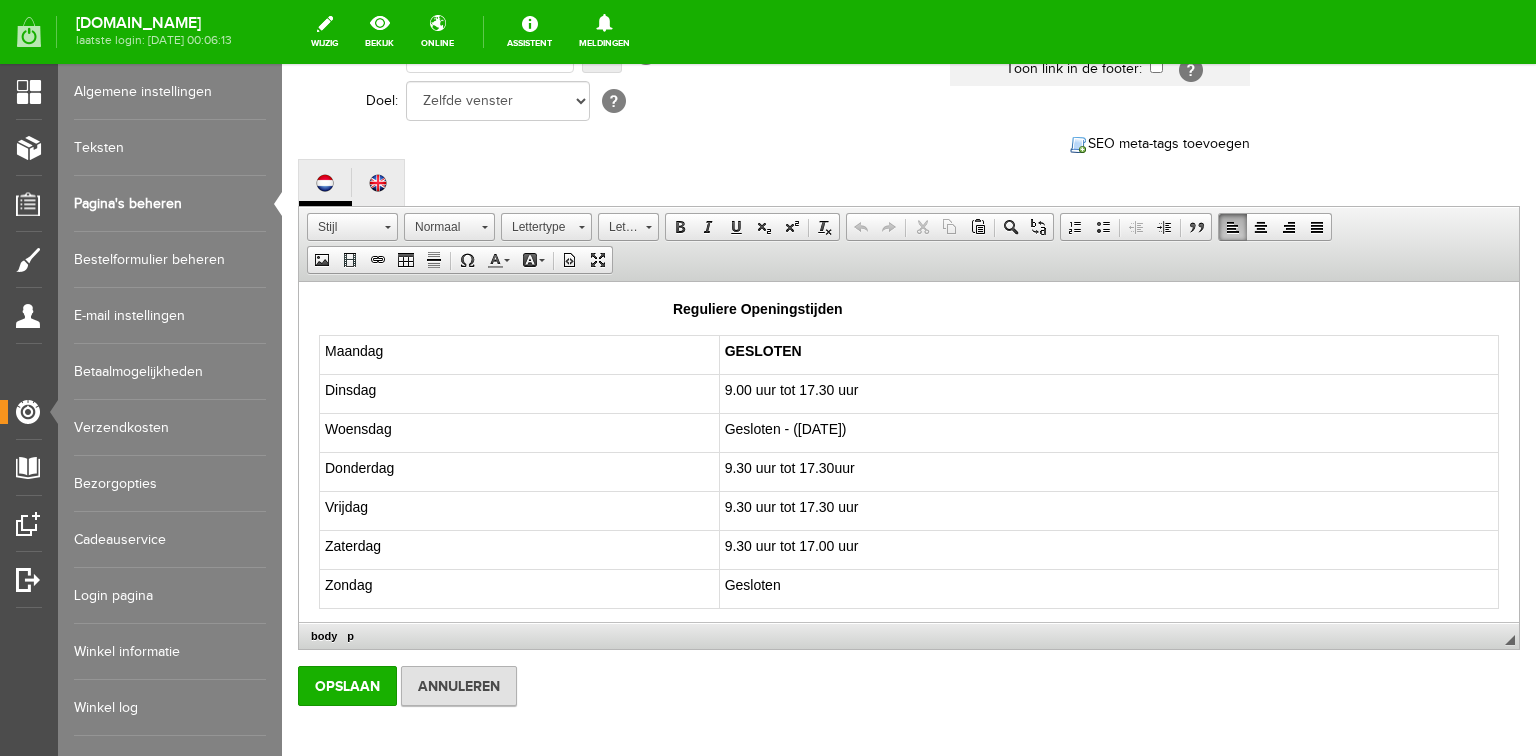 click on "Gesloten - (juli 2025)" at bounding box center [1108, 433] 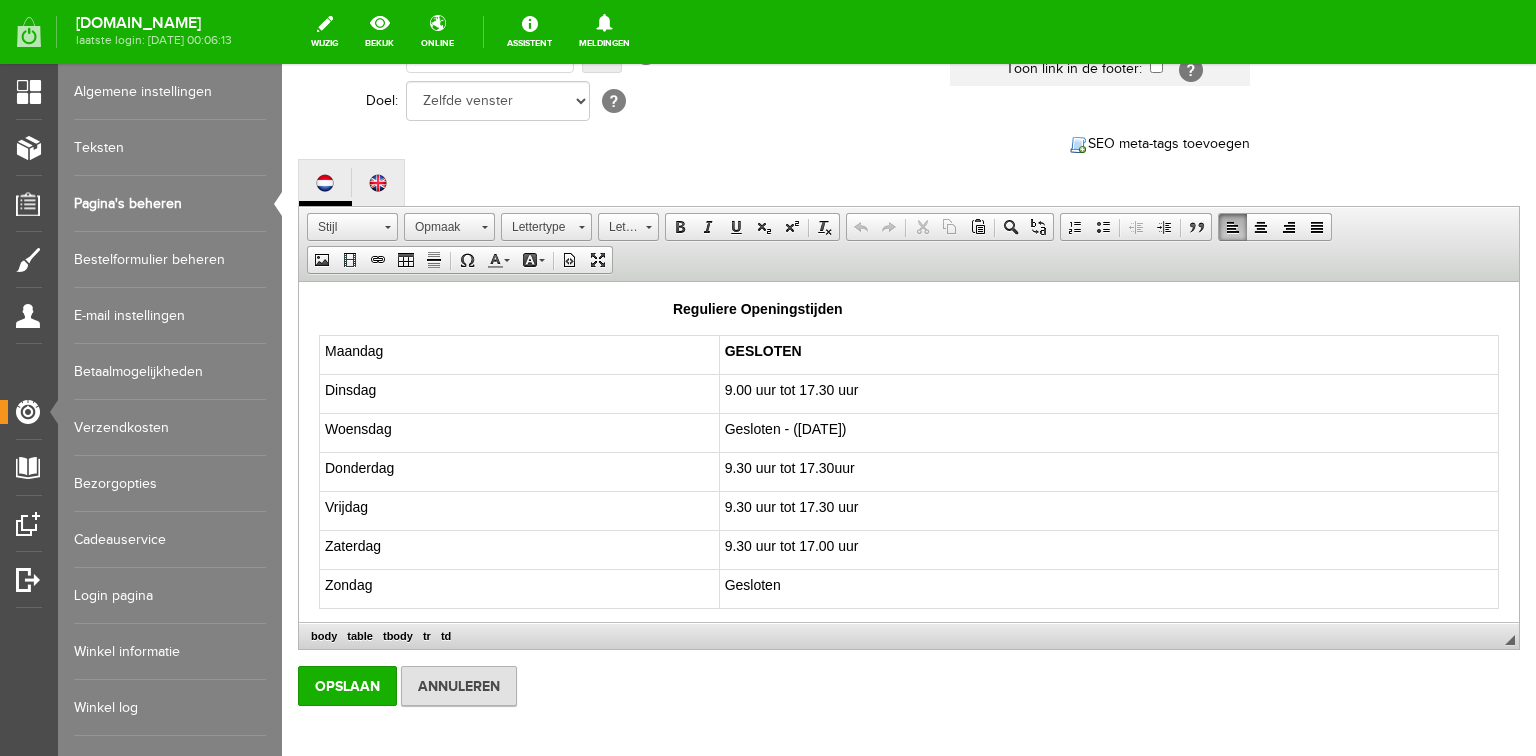 click on "Gesloten - (juli 2025)" at bounding box center [1108, 433] 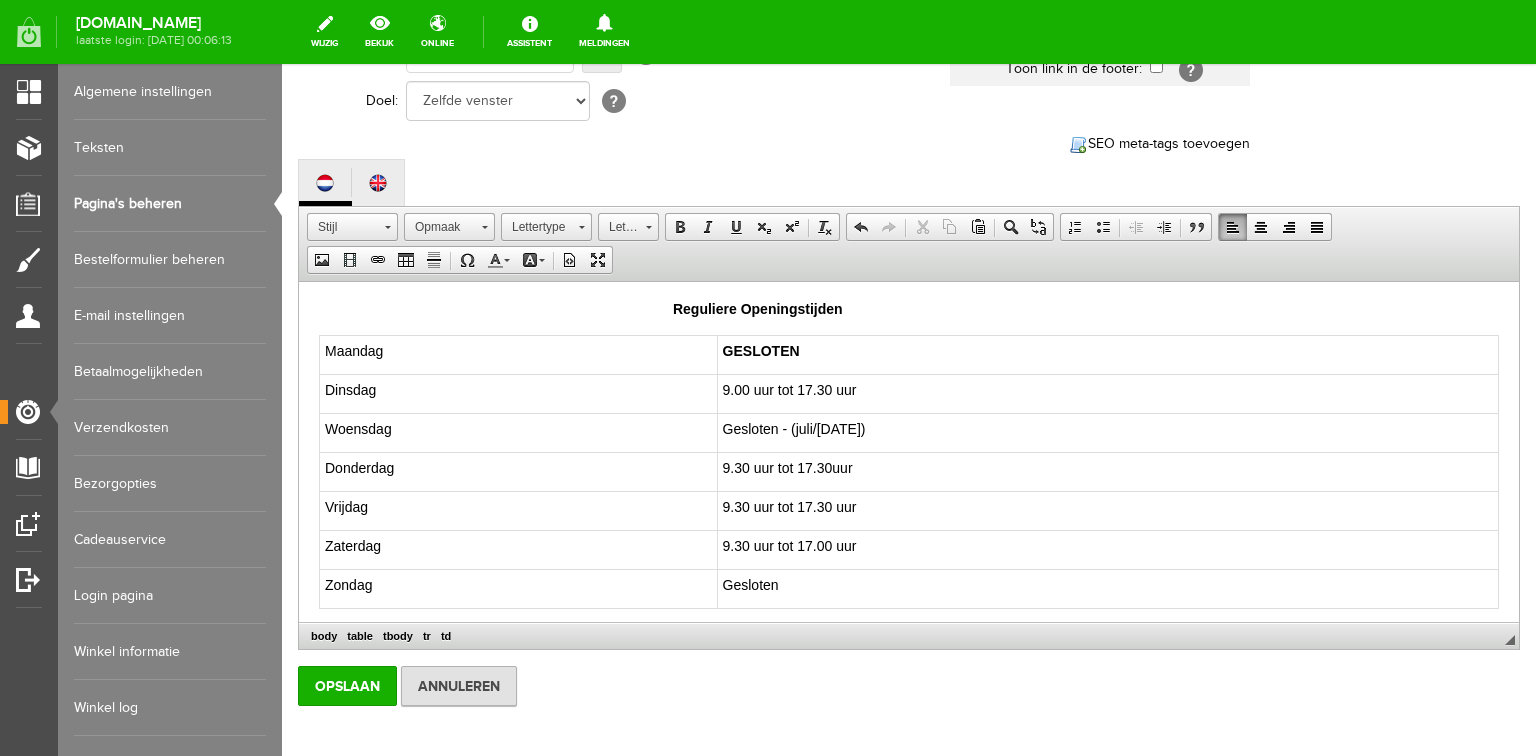 click on "9.30 uur tot 17.30uur" at bounding box center [1107, 472] 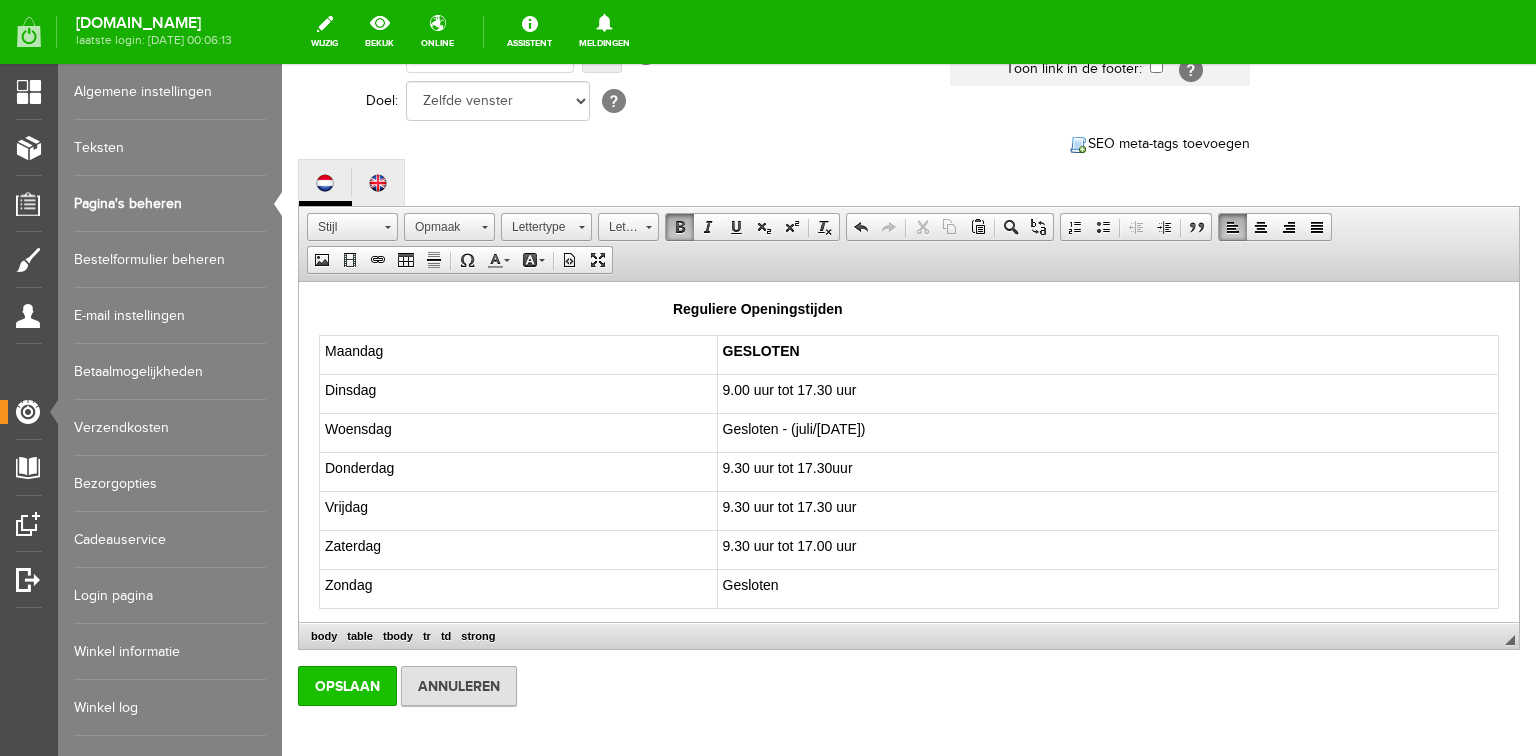 click on "Opslaan" at bounding box center [347, 686] 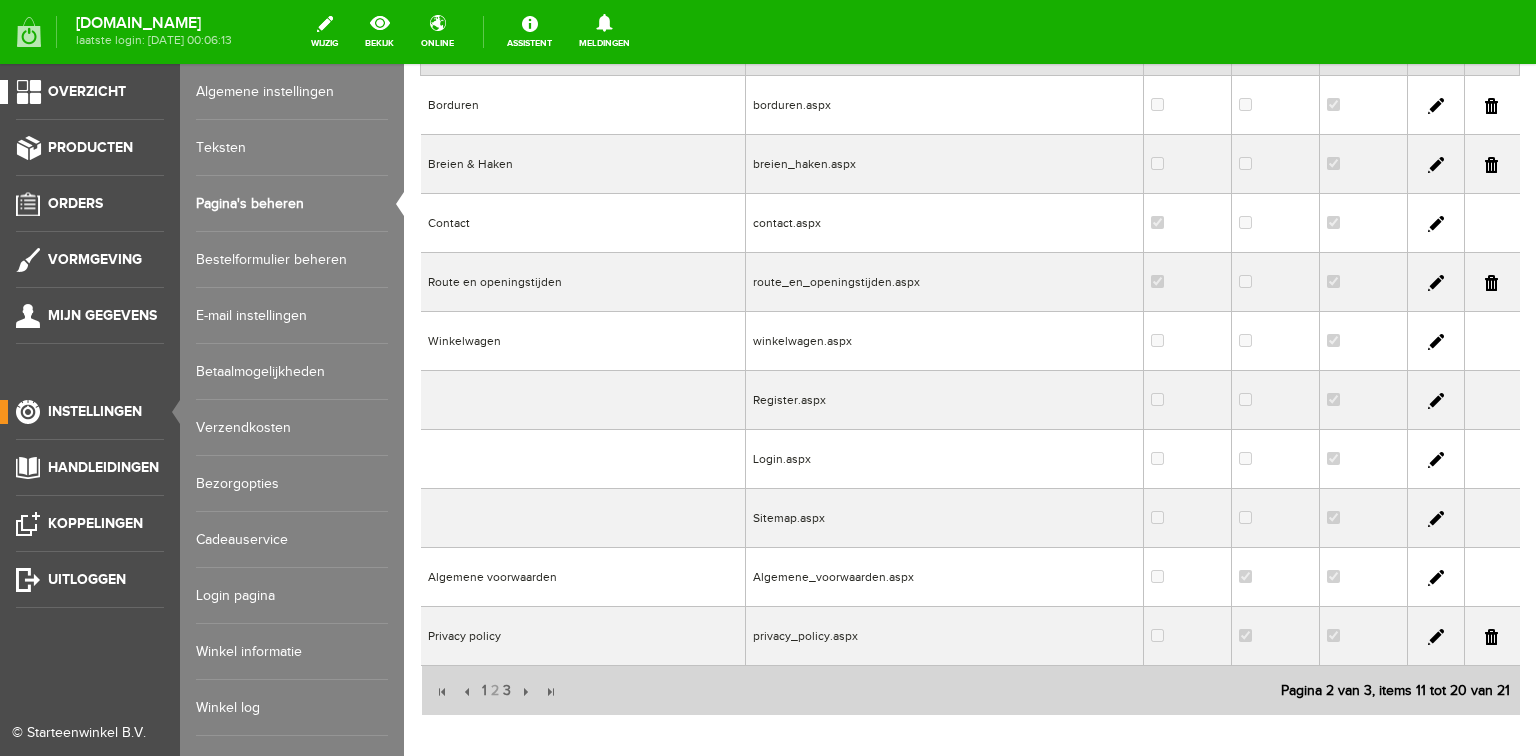 click on "Overzicht" at bounding box center (87, 91) 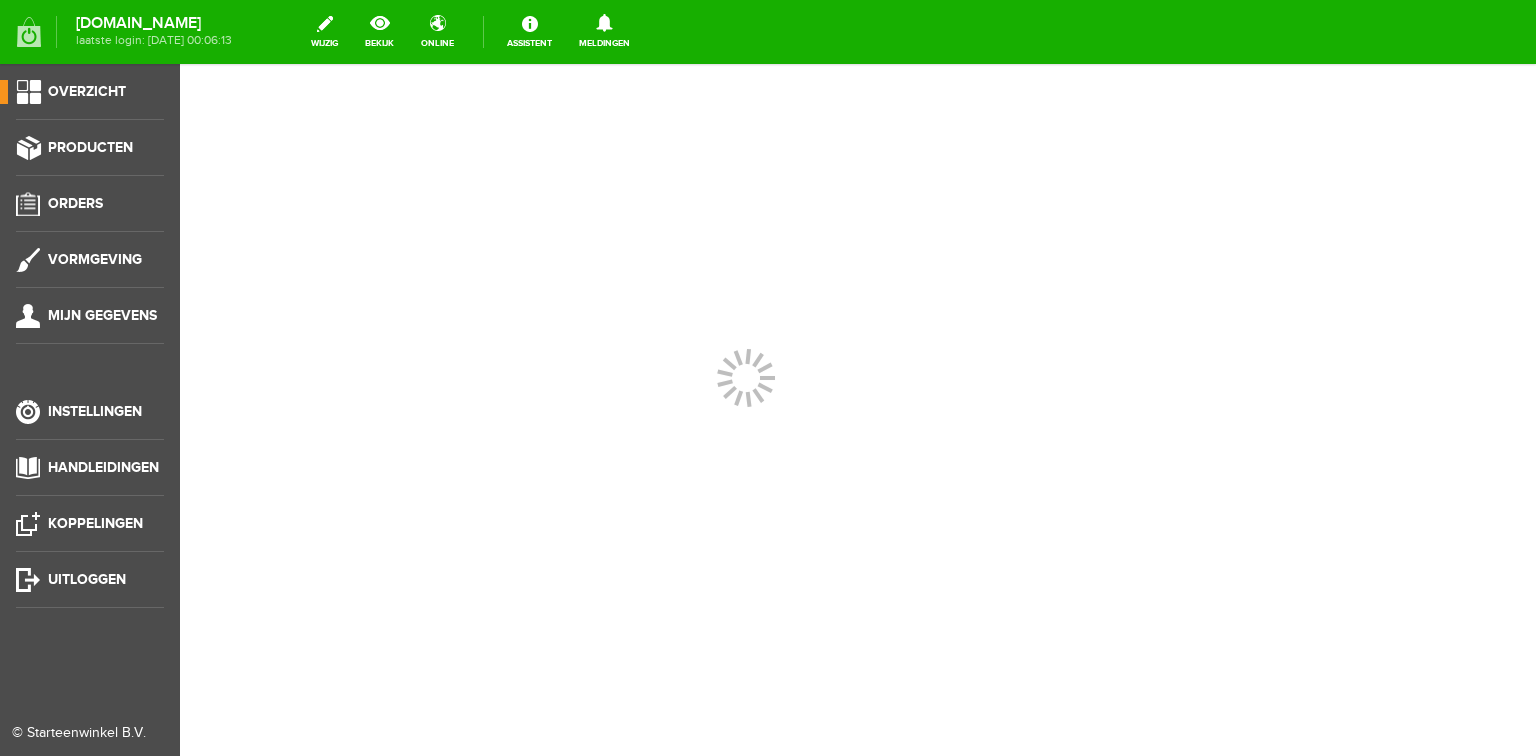 scroll, scrollTop: 0, scrollLeft: 0, axis: both 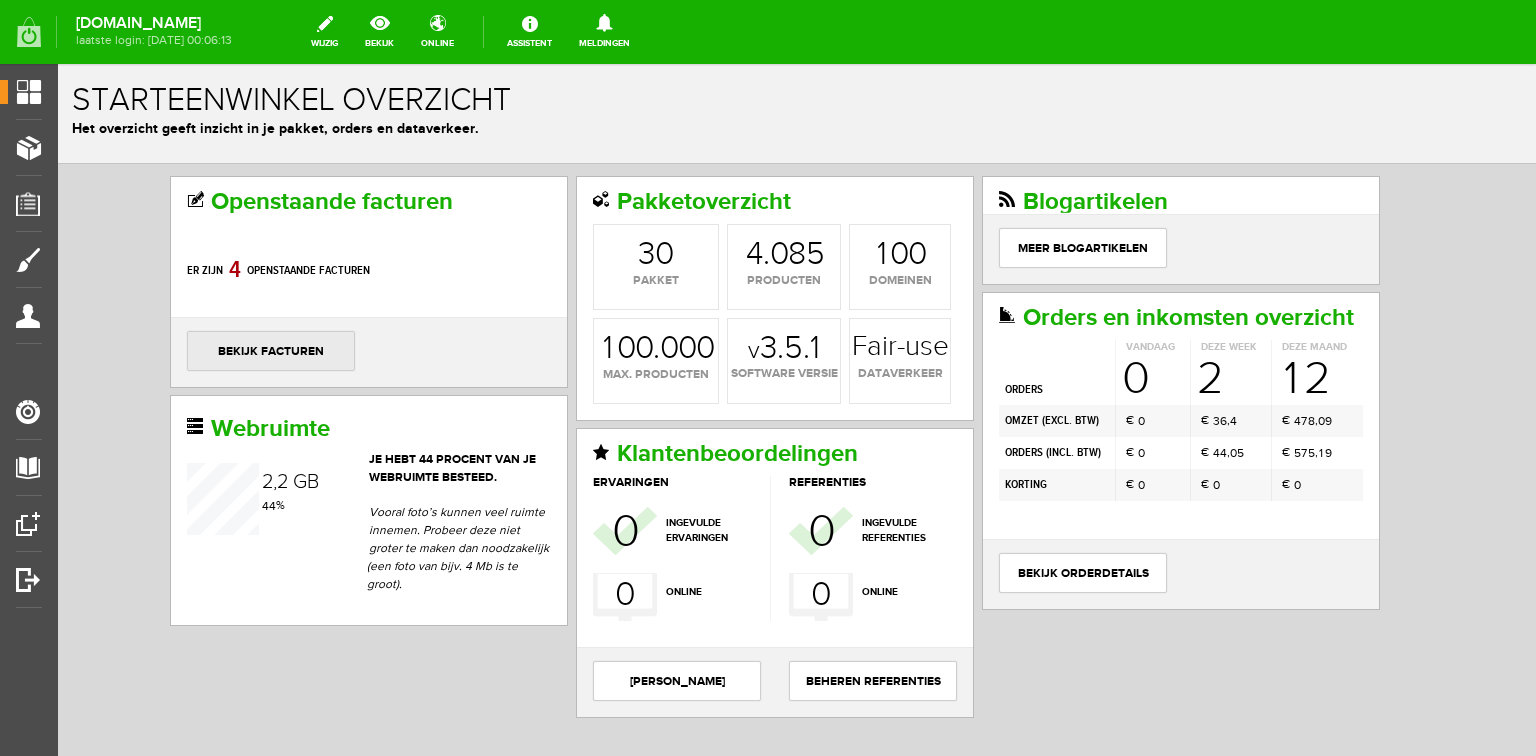 click on "bekijk facturen" at bounding box center (271, 351) 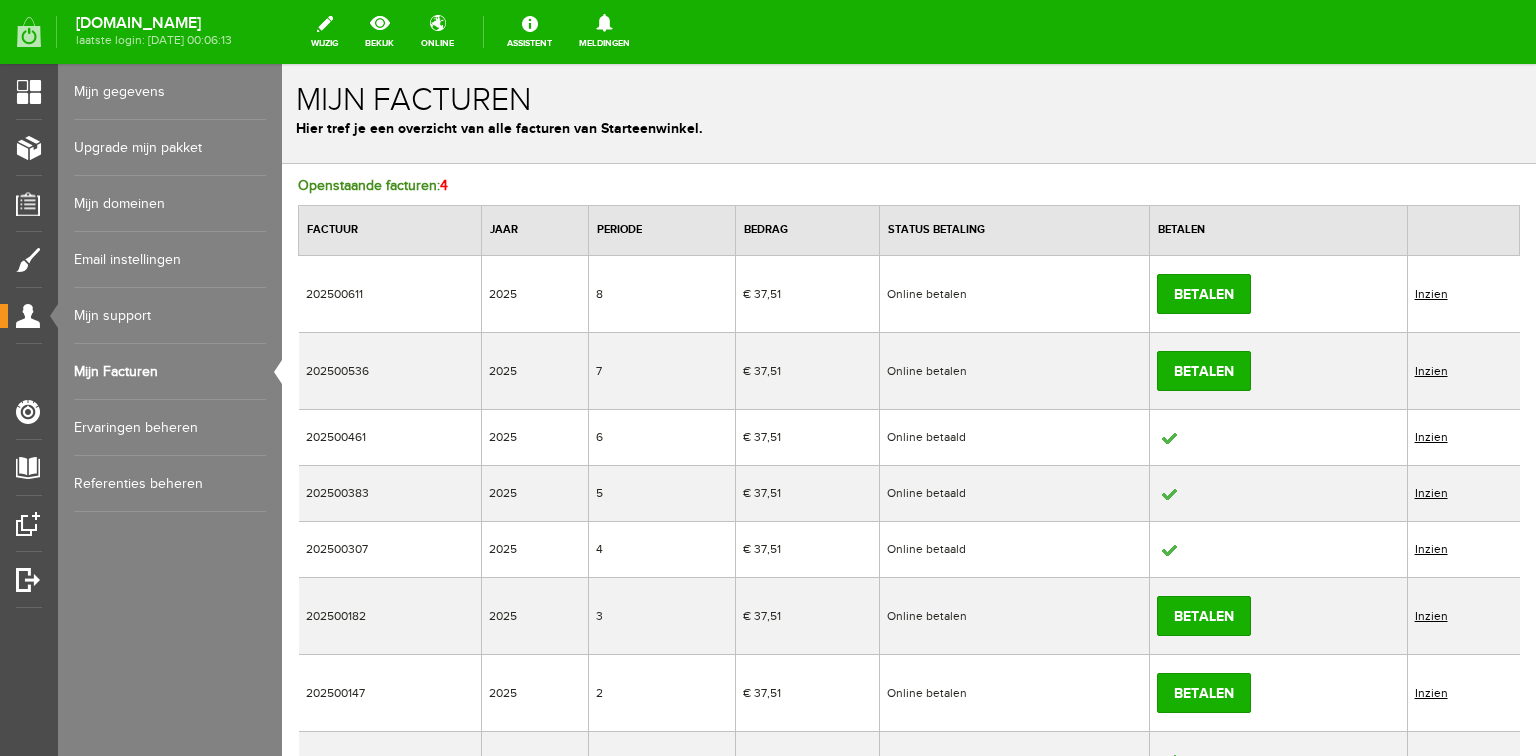 scroll, scrollTop: 0, scrollLeft: 0, axis: both 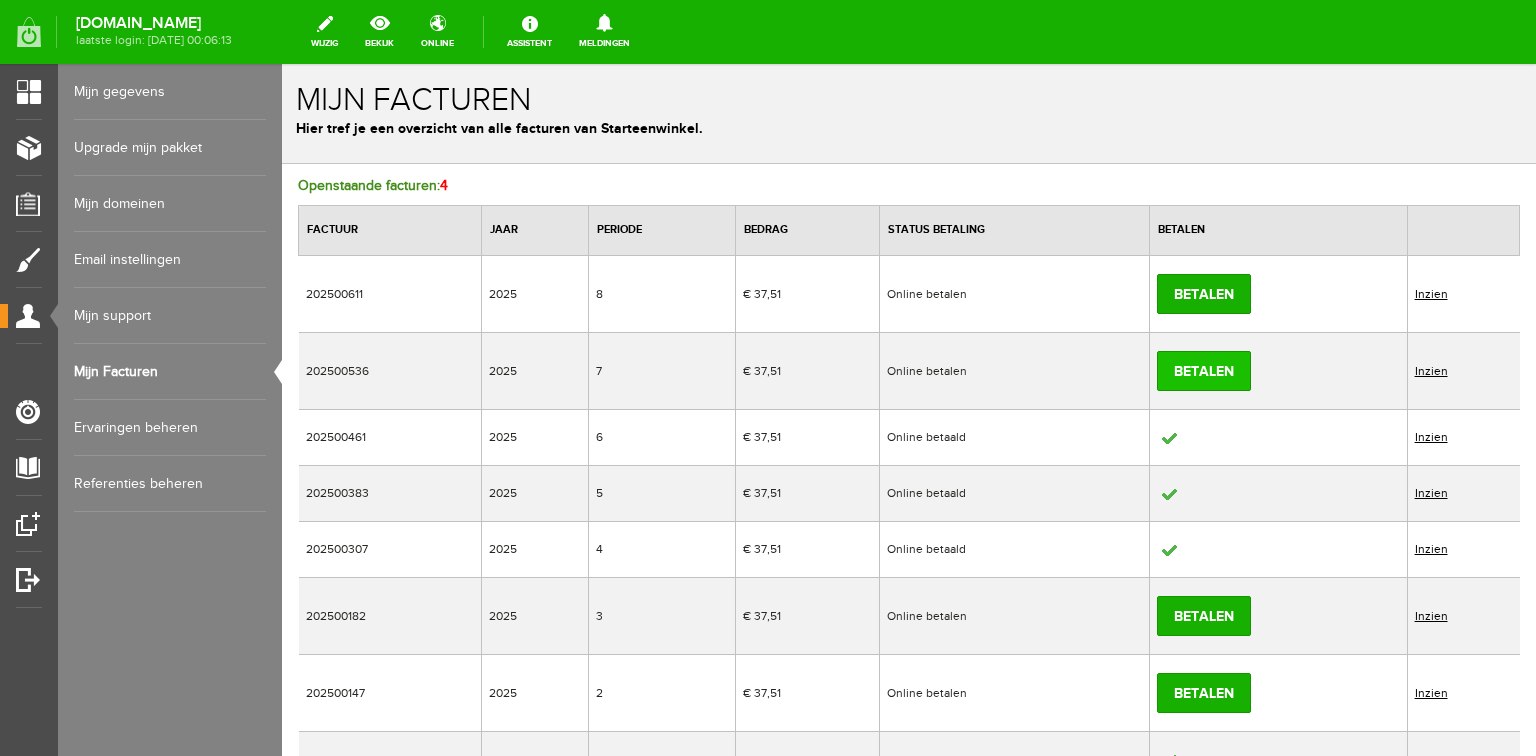 click on "Betalen" at bounding box center (1204, 371) 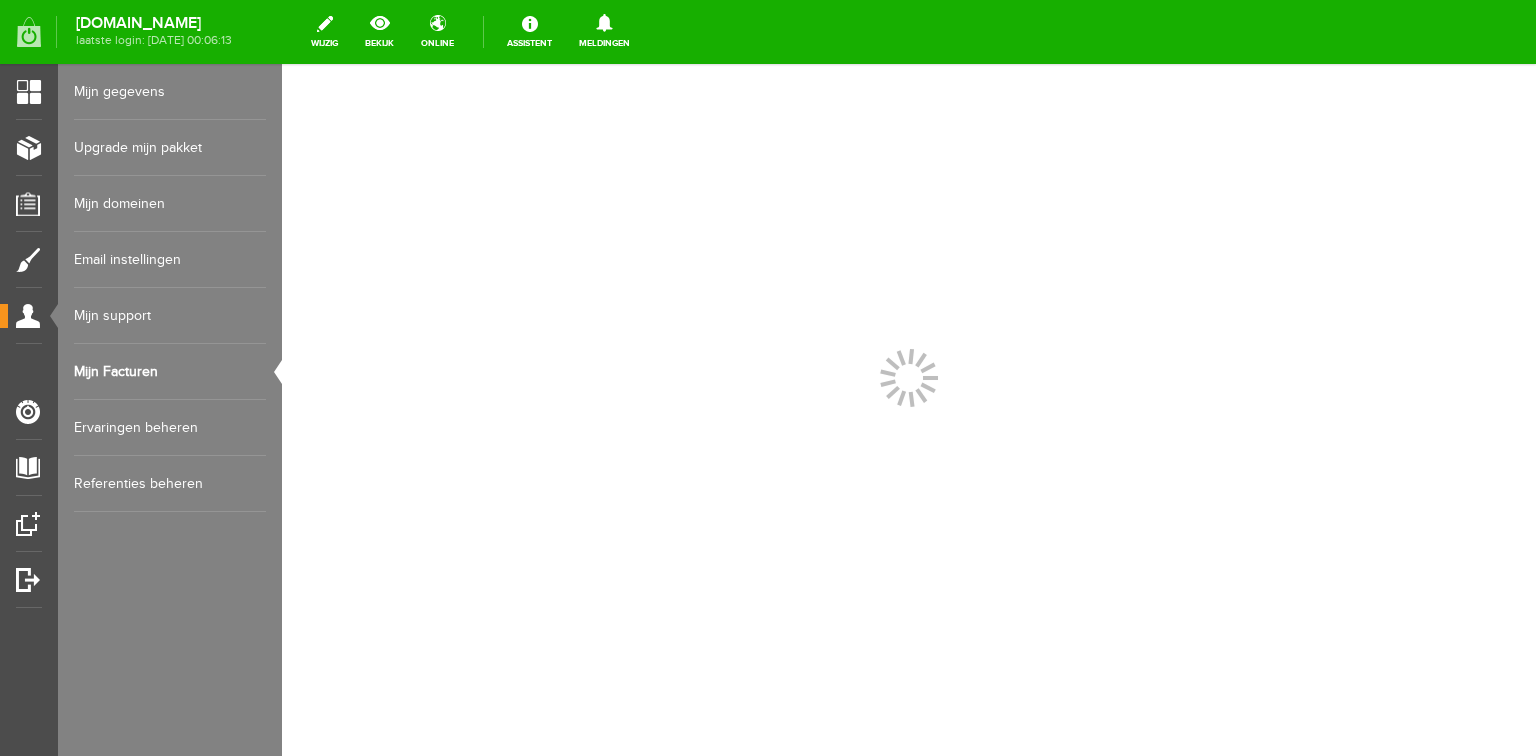 scroll, scrollTop: 0, scrollLeft: 0, axis: both 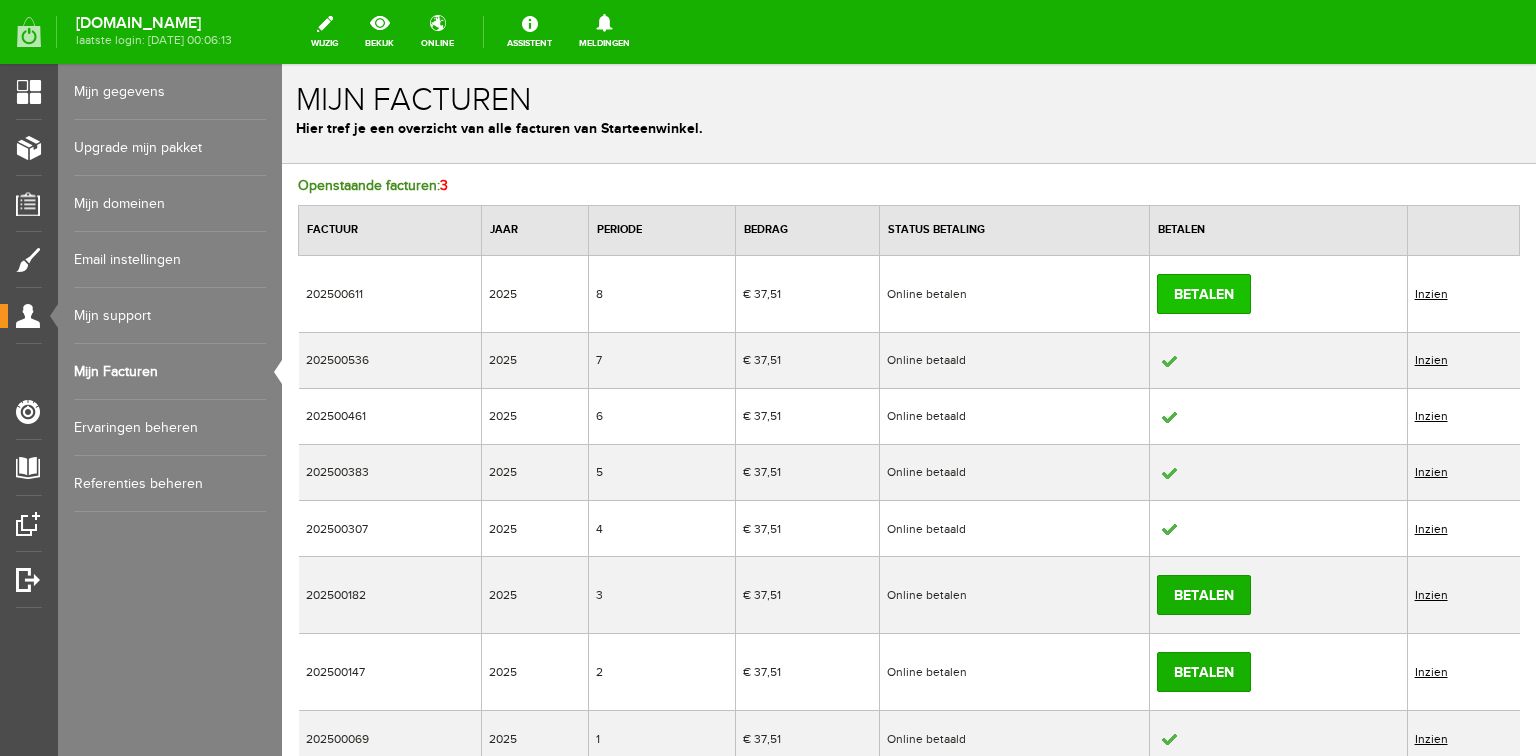 click on "Betalen" at bounding box center (1204, 294) 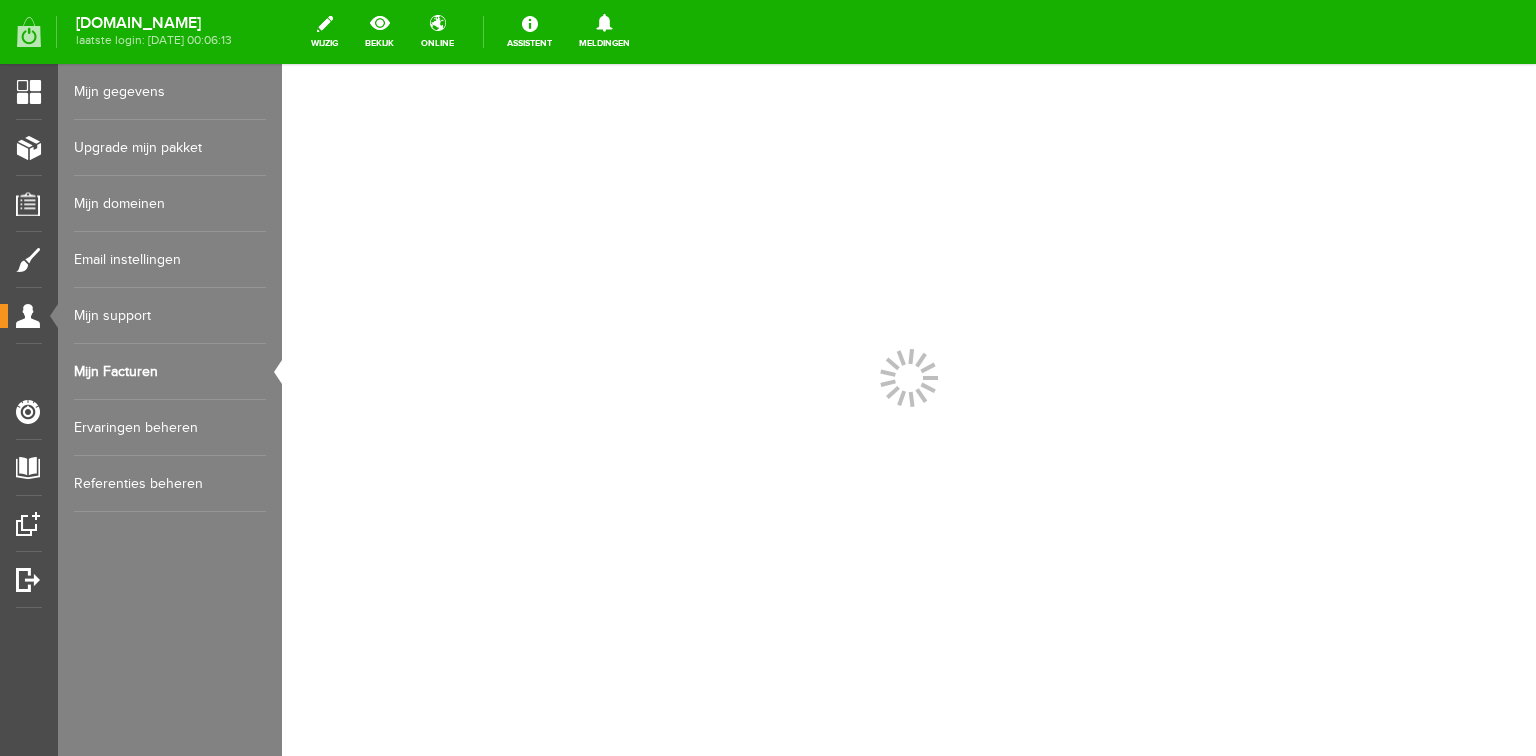 scroll, scrollTop: 0, scrollLeft: 0, axis: both 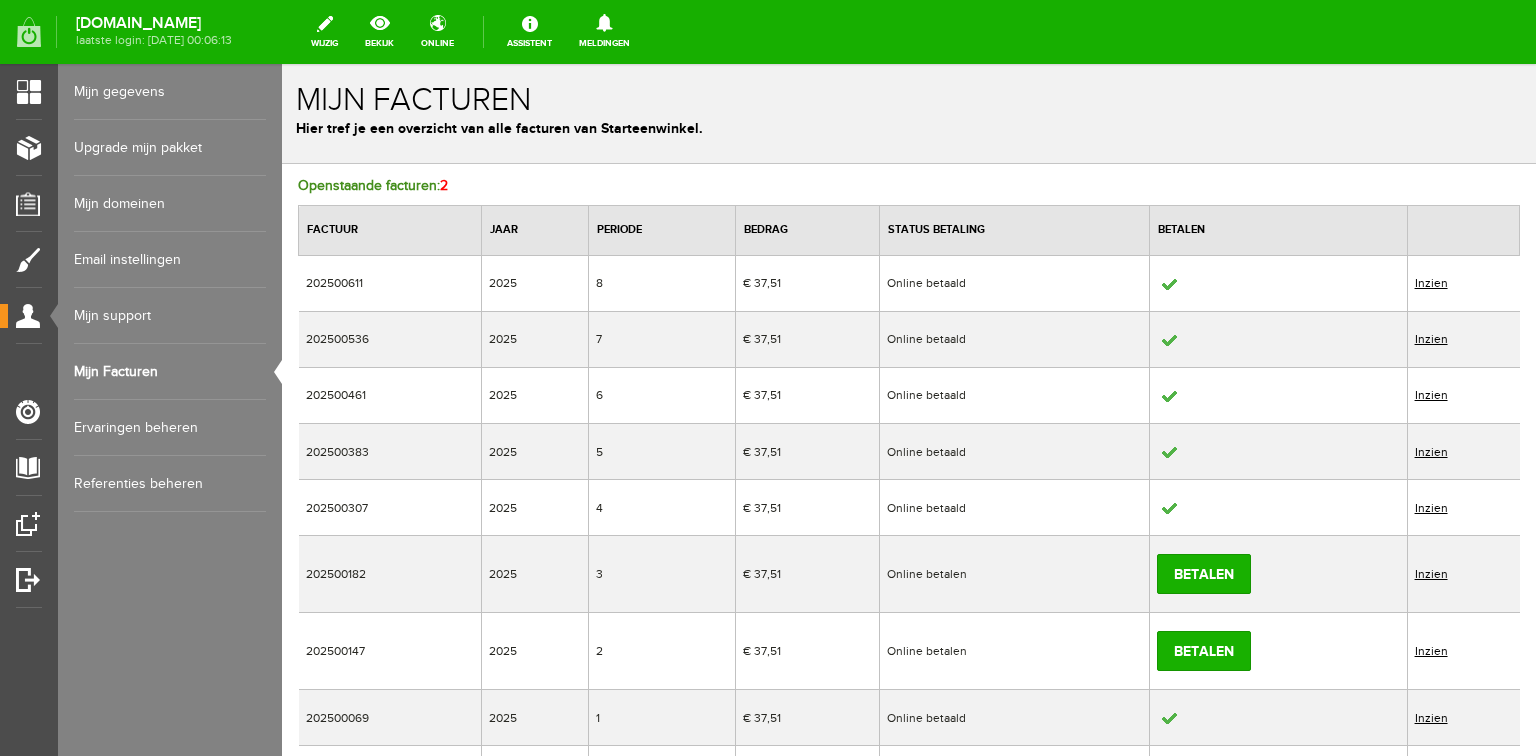 click on "Inzien" at bounding box center (1431, 339) 